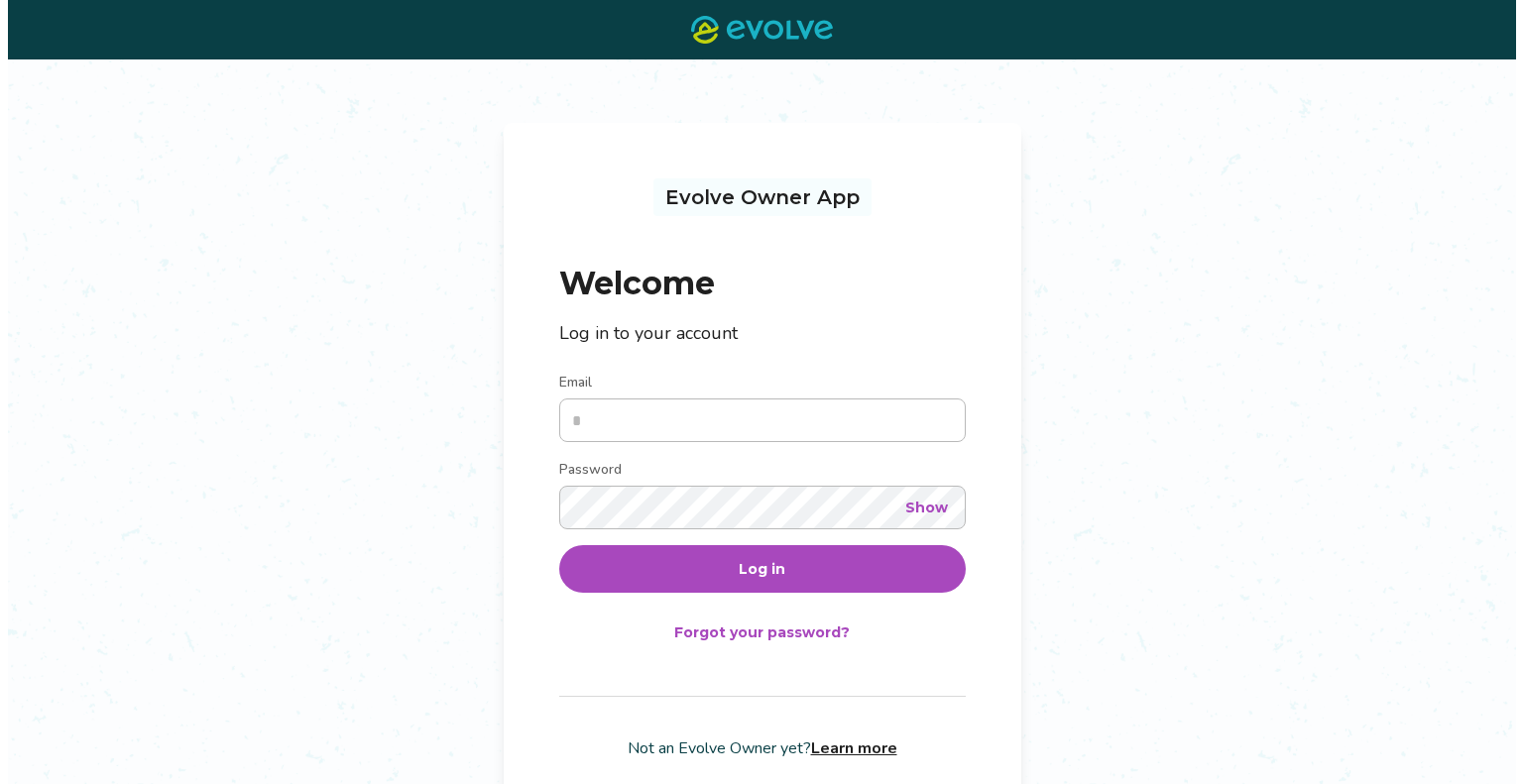 scroll, scrollTop: 0, scrollLeft: 0, axis: both 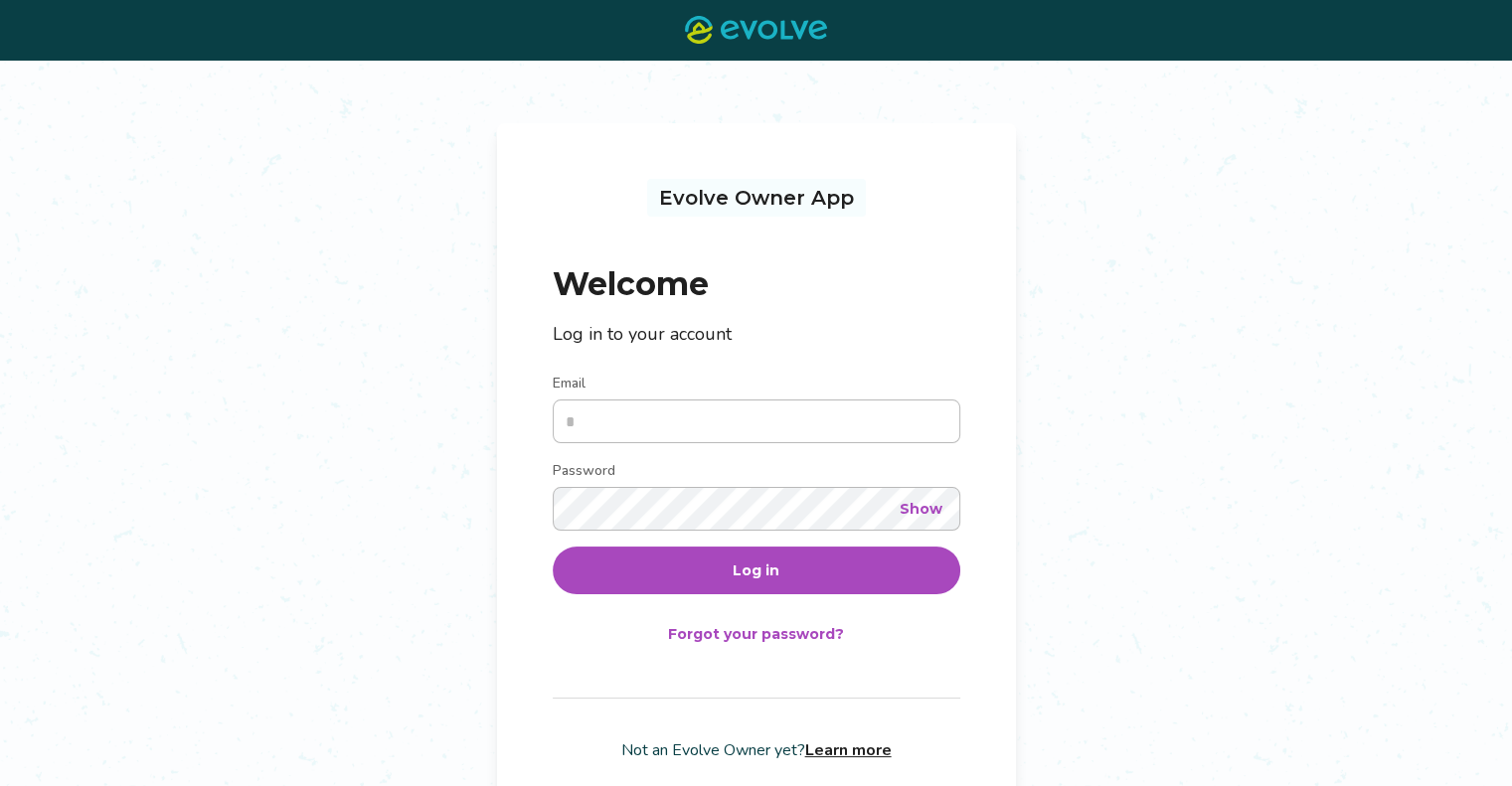 click on "Email" at bounding box center (756, 421) 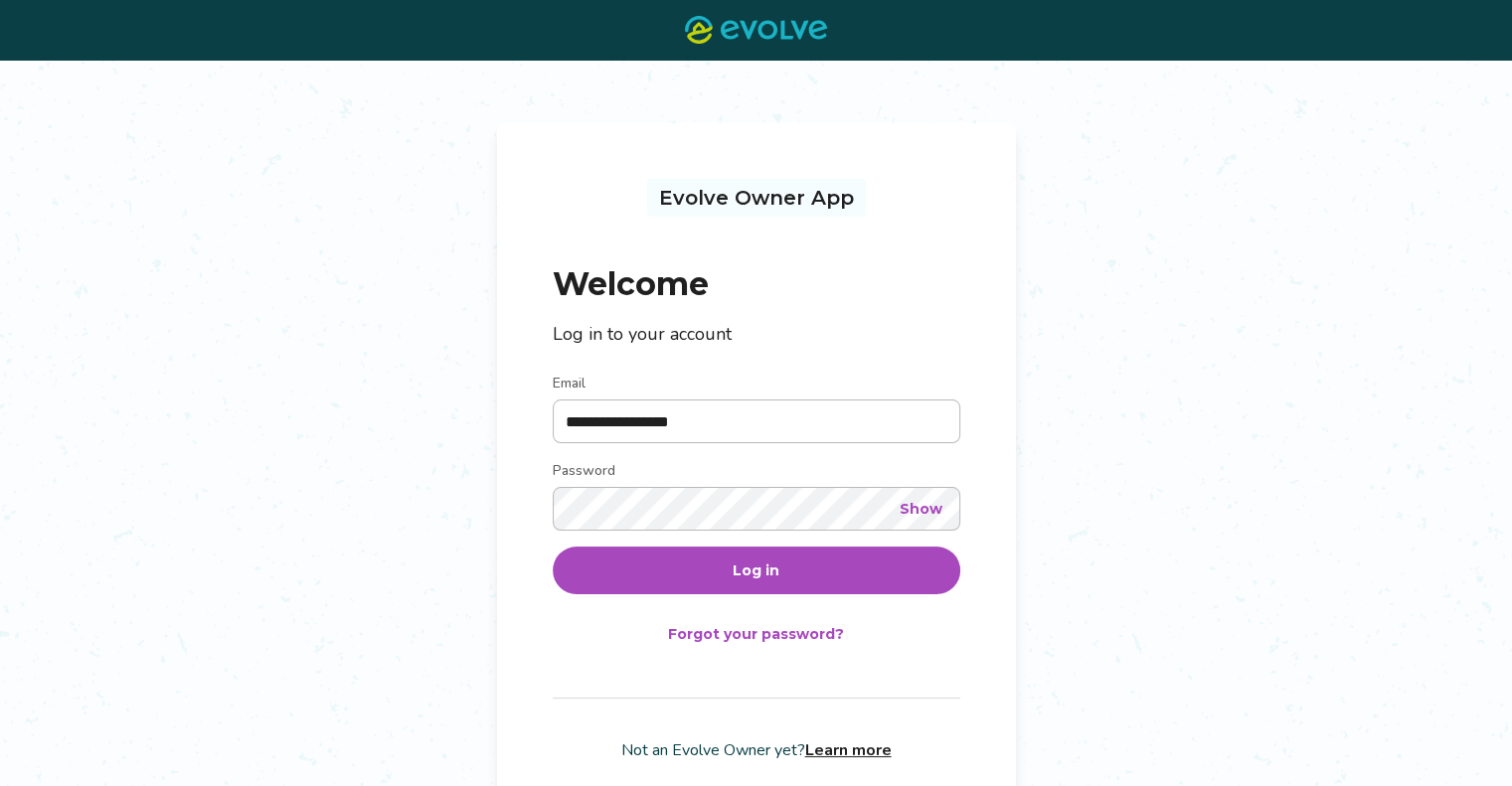 click on "Show" at bounding box center [921, 509] 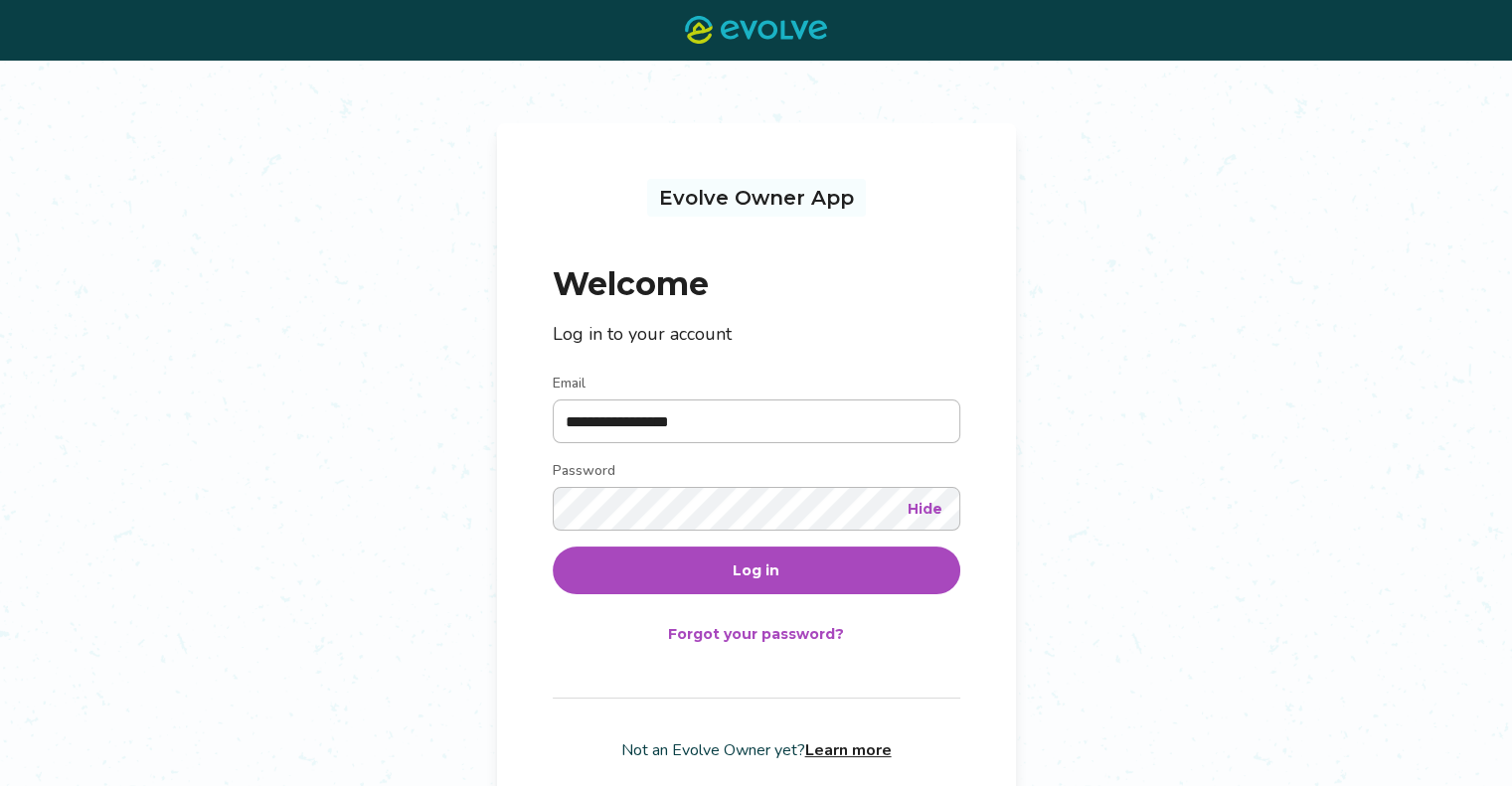 click on "Log in" at bounding box center [756, 570] 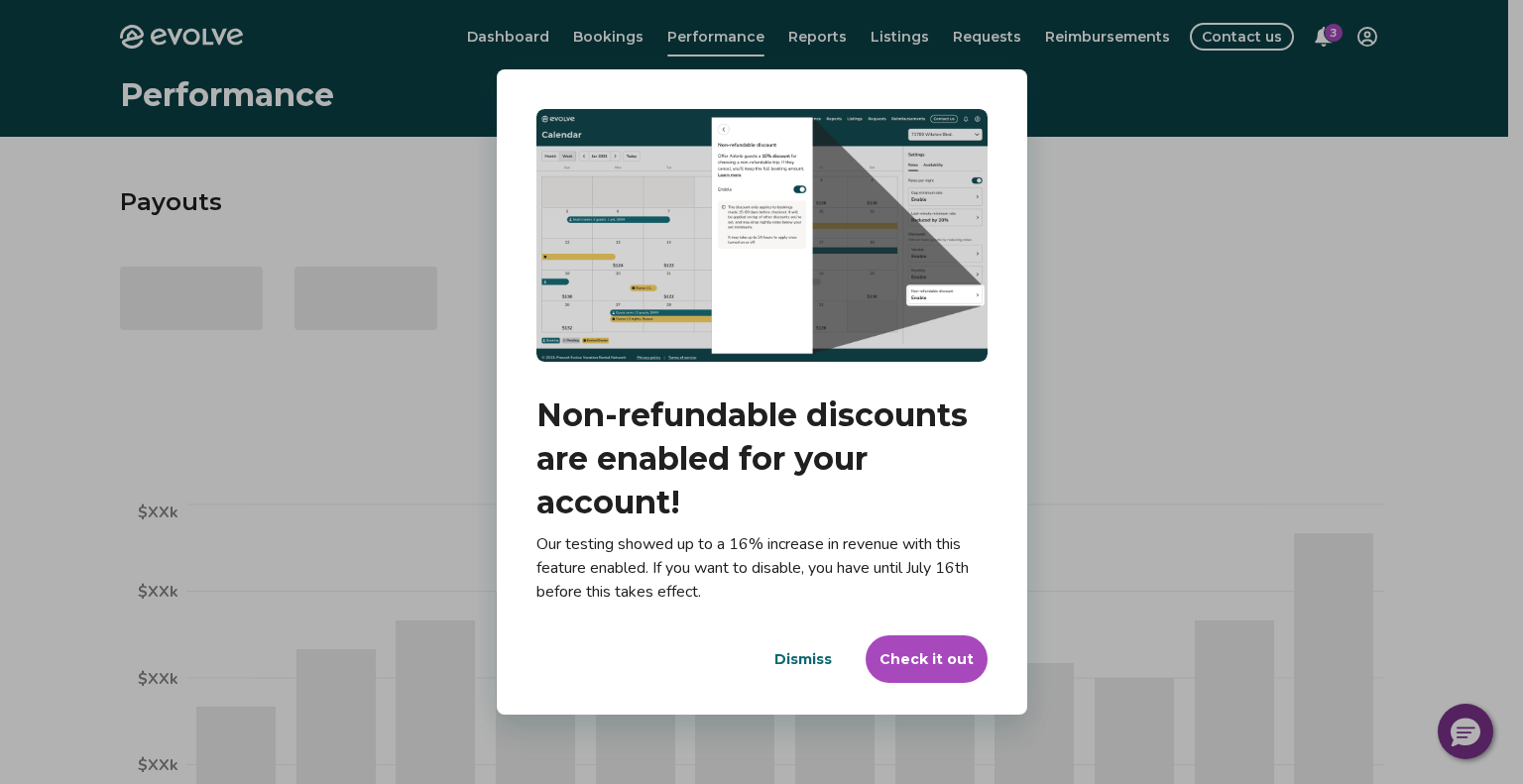 select on "****" 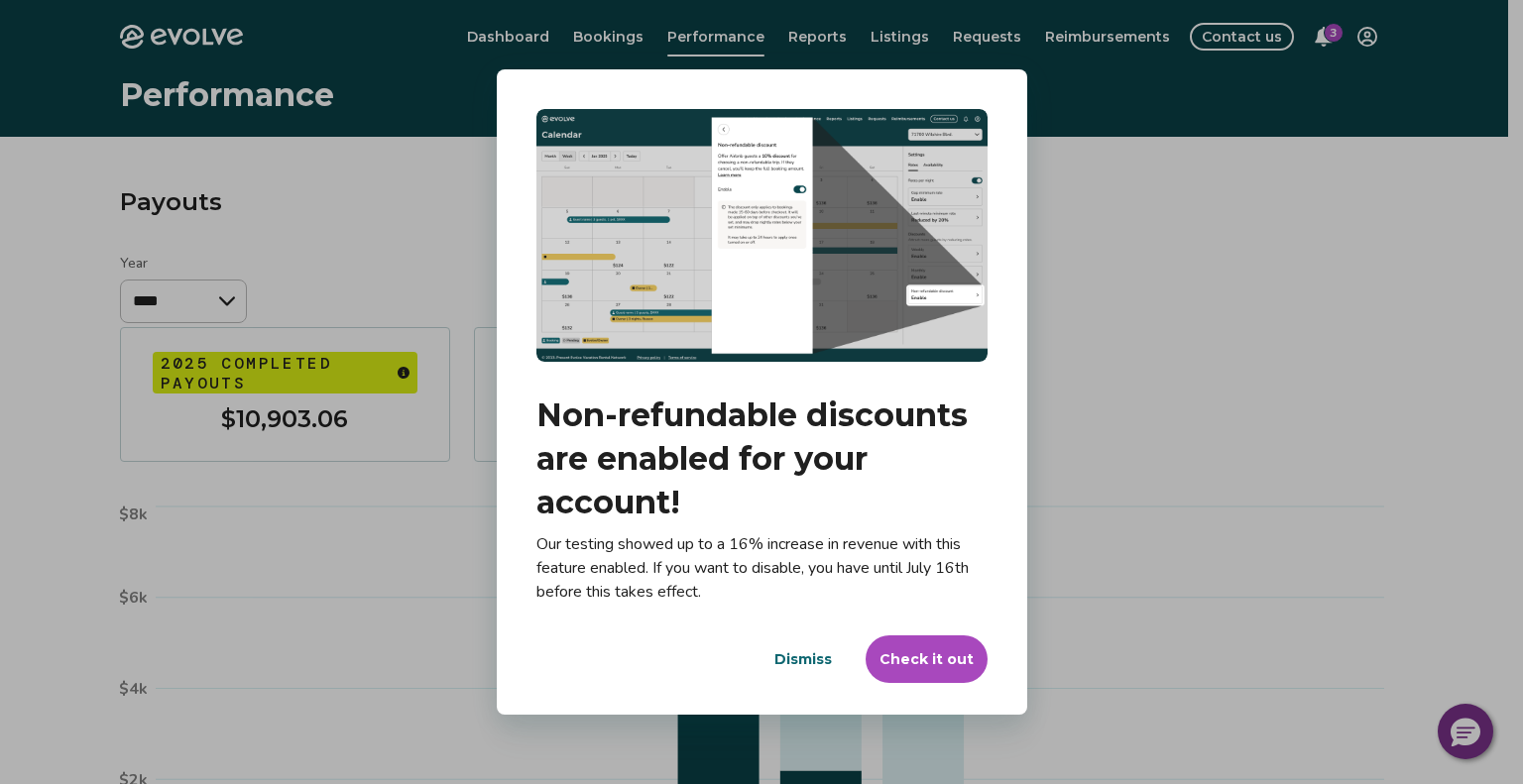 click on "Check it out" at bounding box center [926, 659] 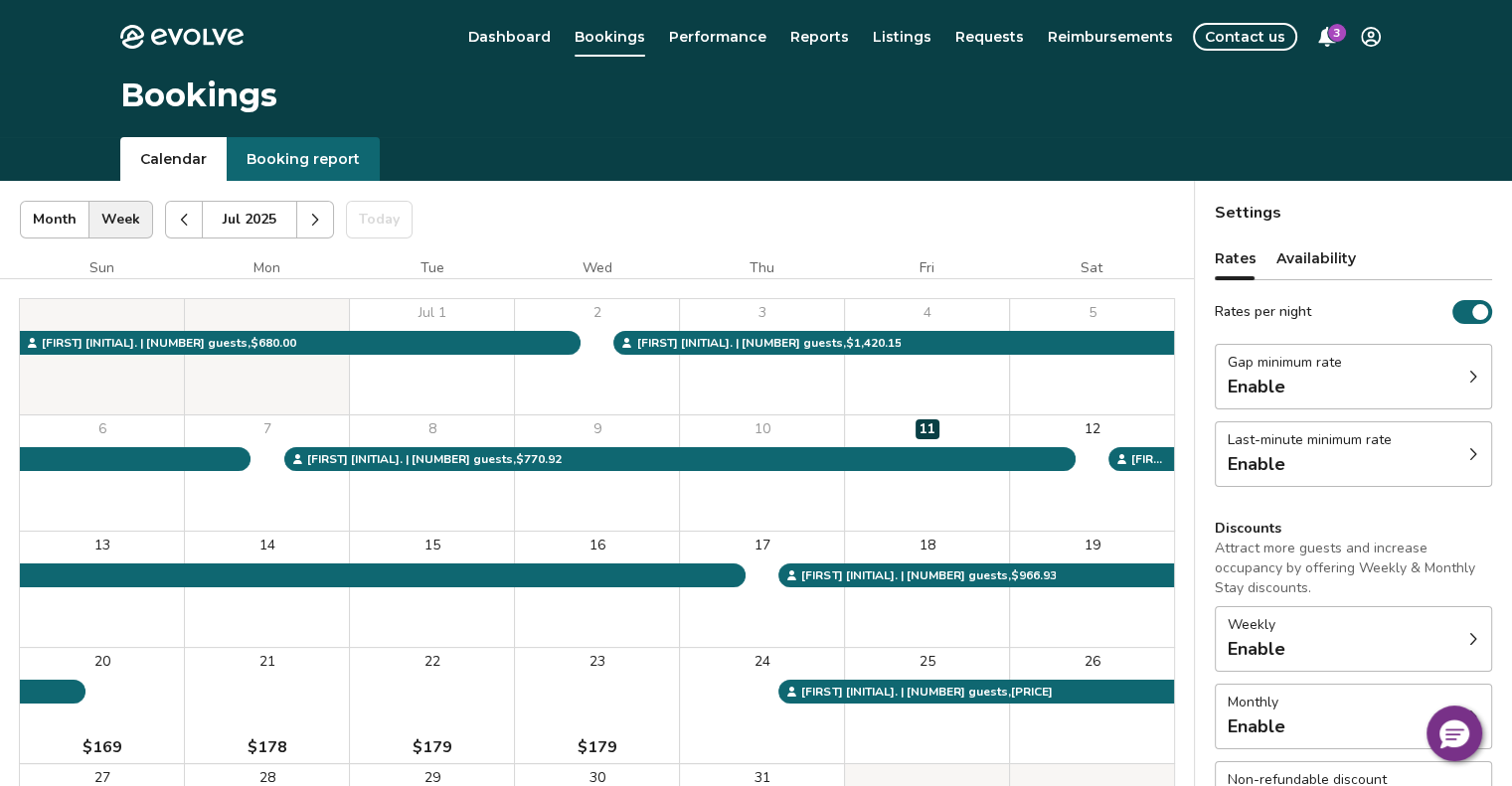 click 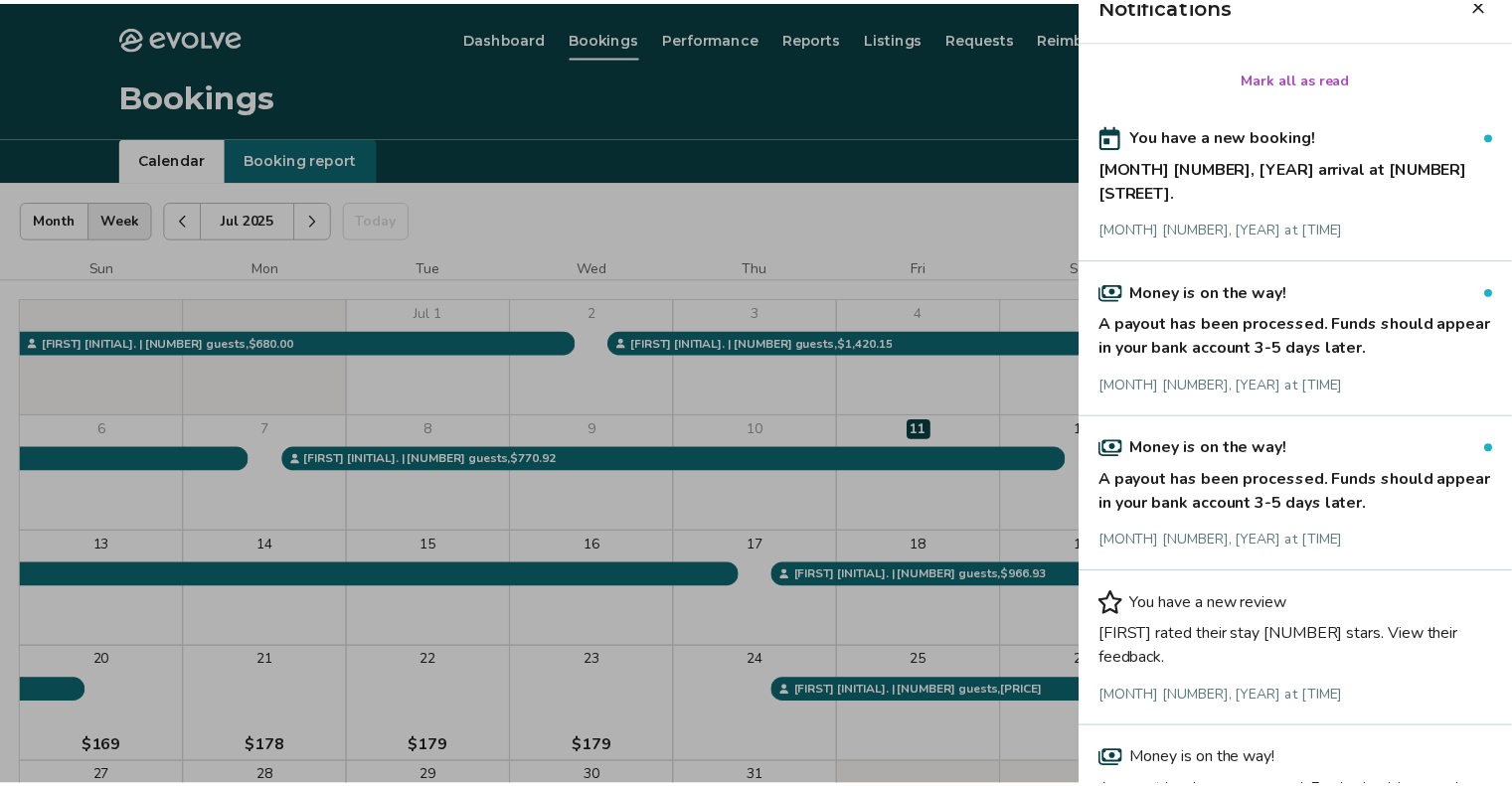 scroll, scrollTop: 0, scrollLeft: 0, axis: both 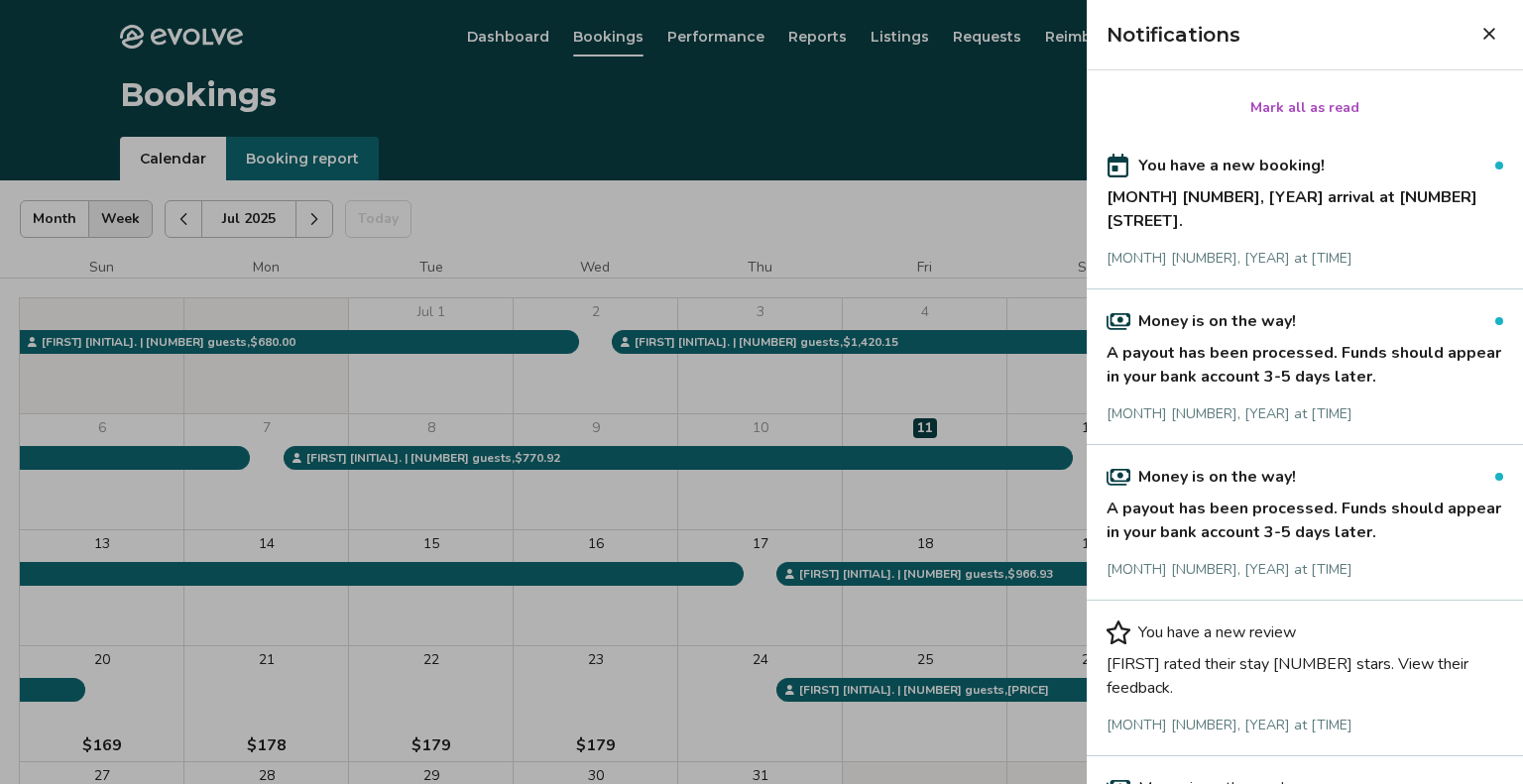click on "Mark all as read" at bounding box center [1305, 108] 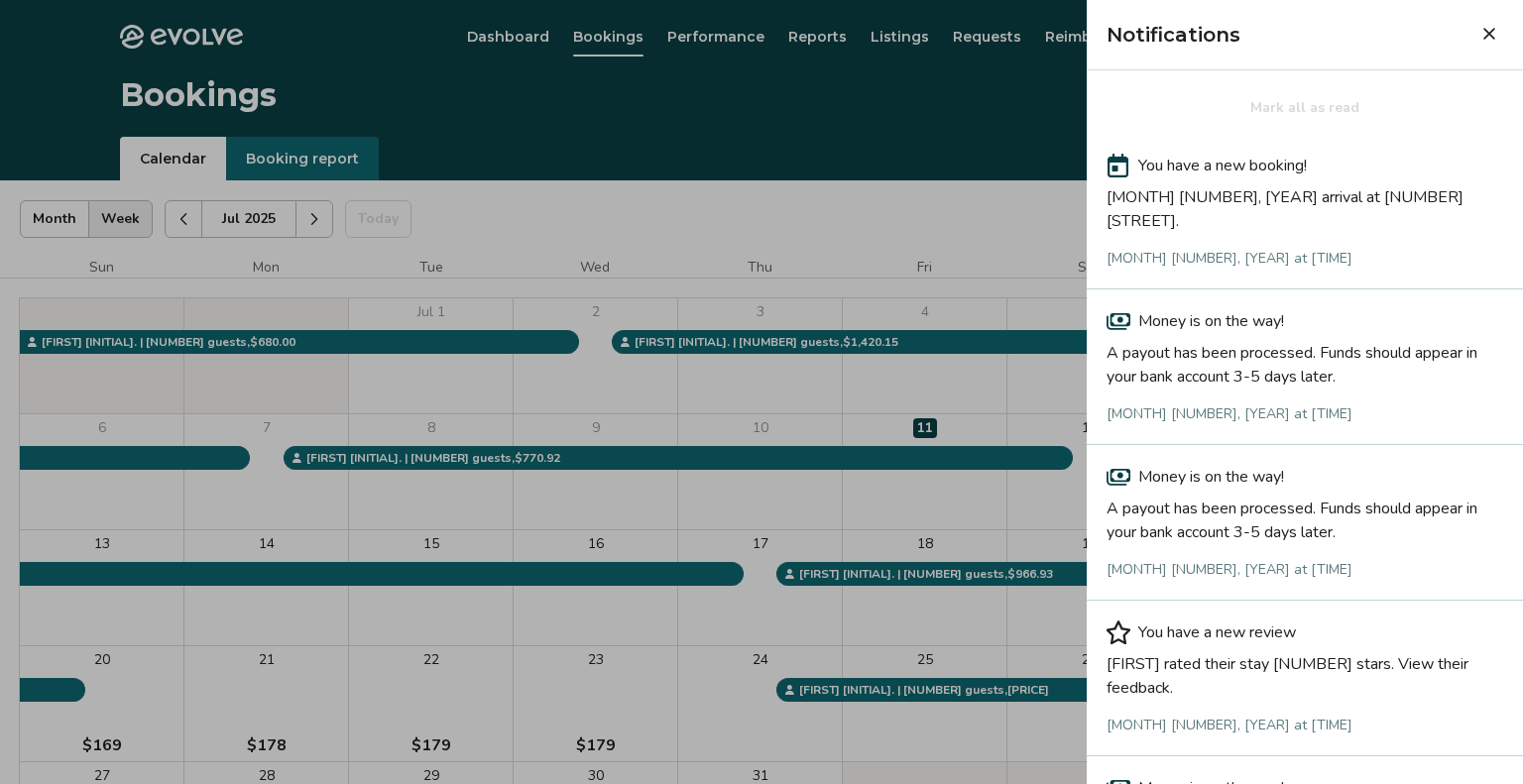 click 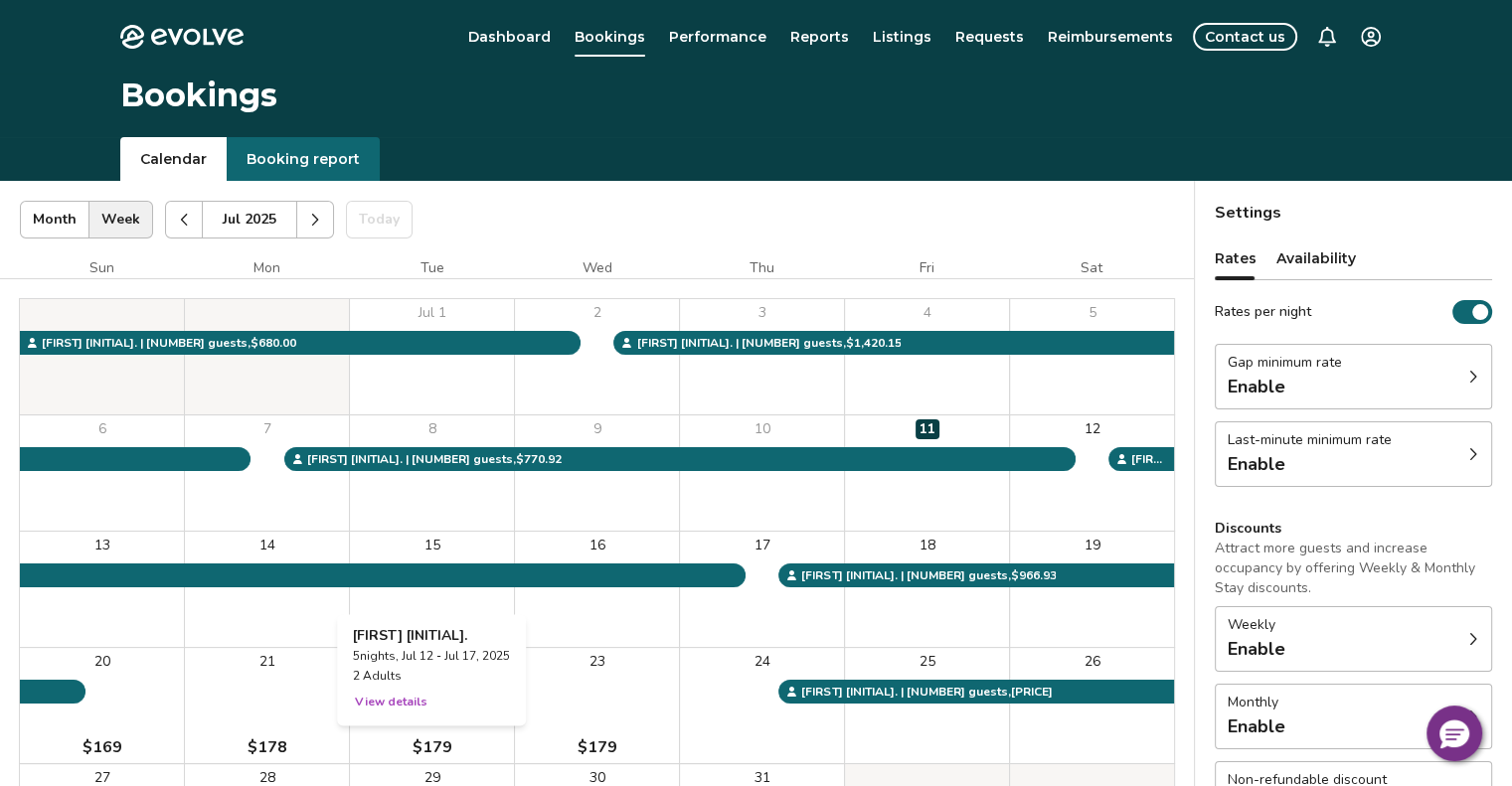 click on "View details" at bounding box center (391, 702) 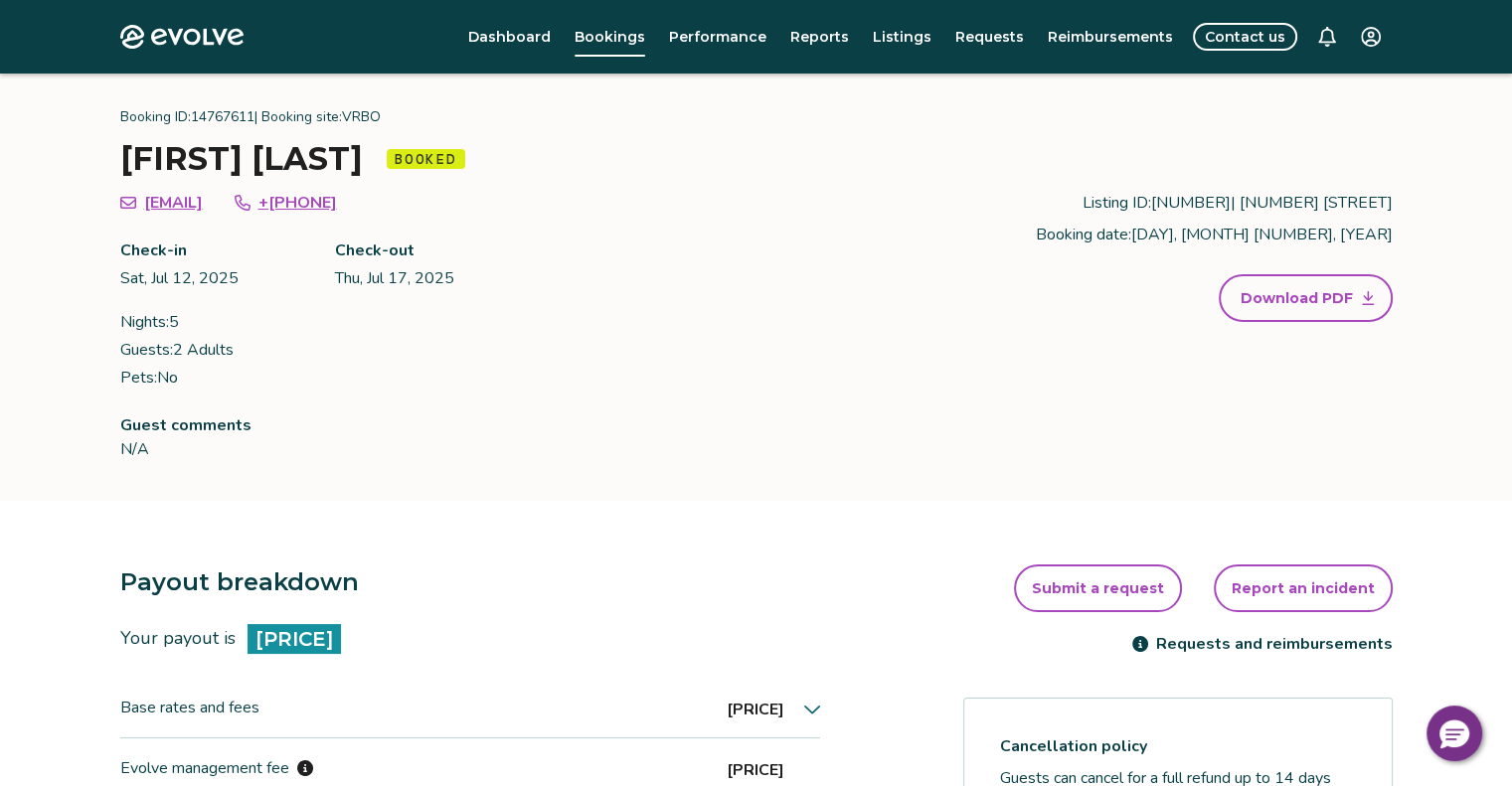scroll, scrollTop: 0, scrollLeft: 0, axis: both 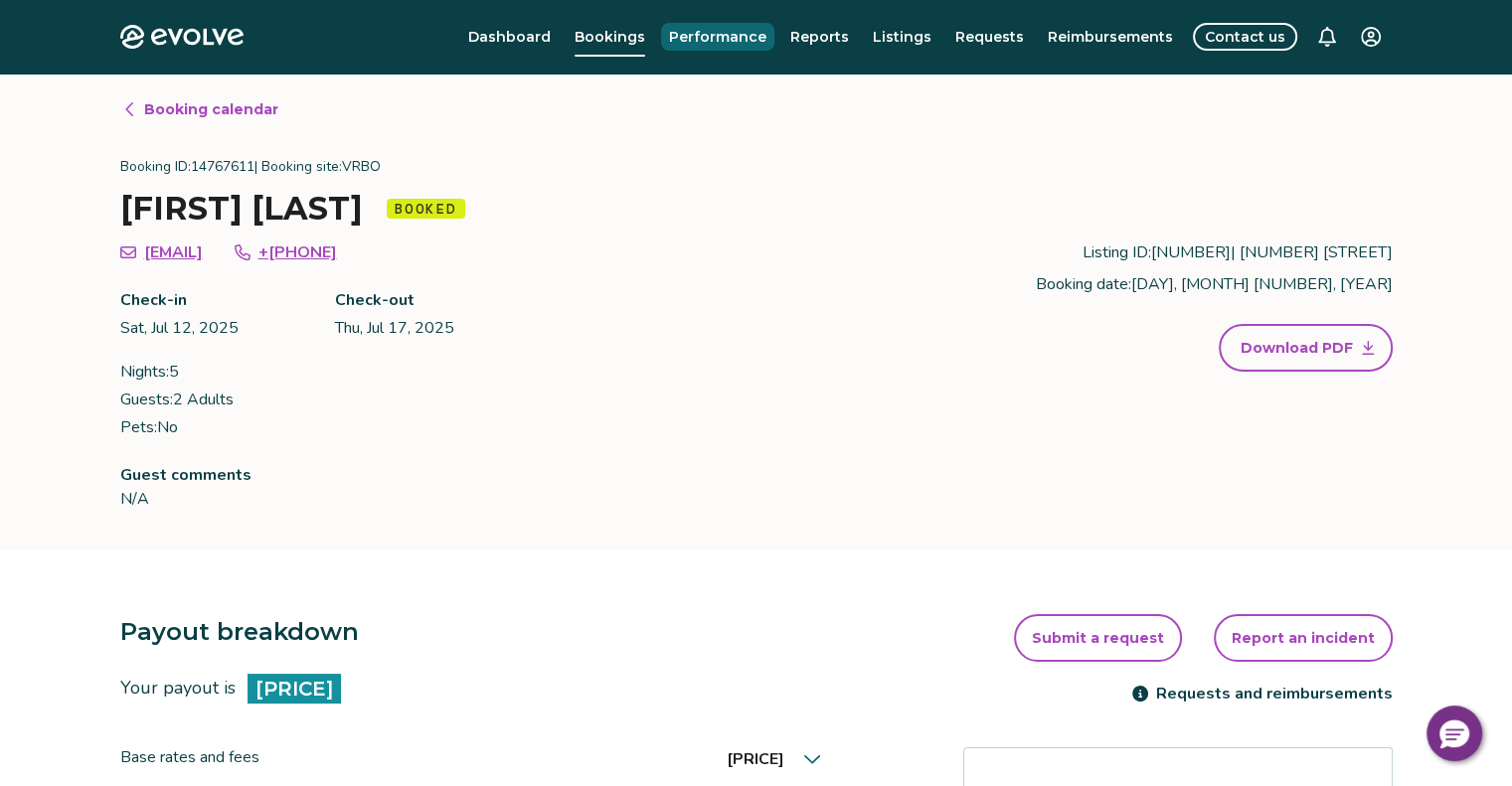 click on "Performance" at bounding box center [718, 37] 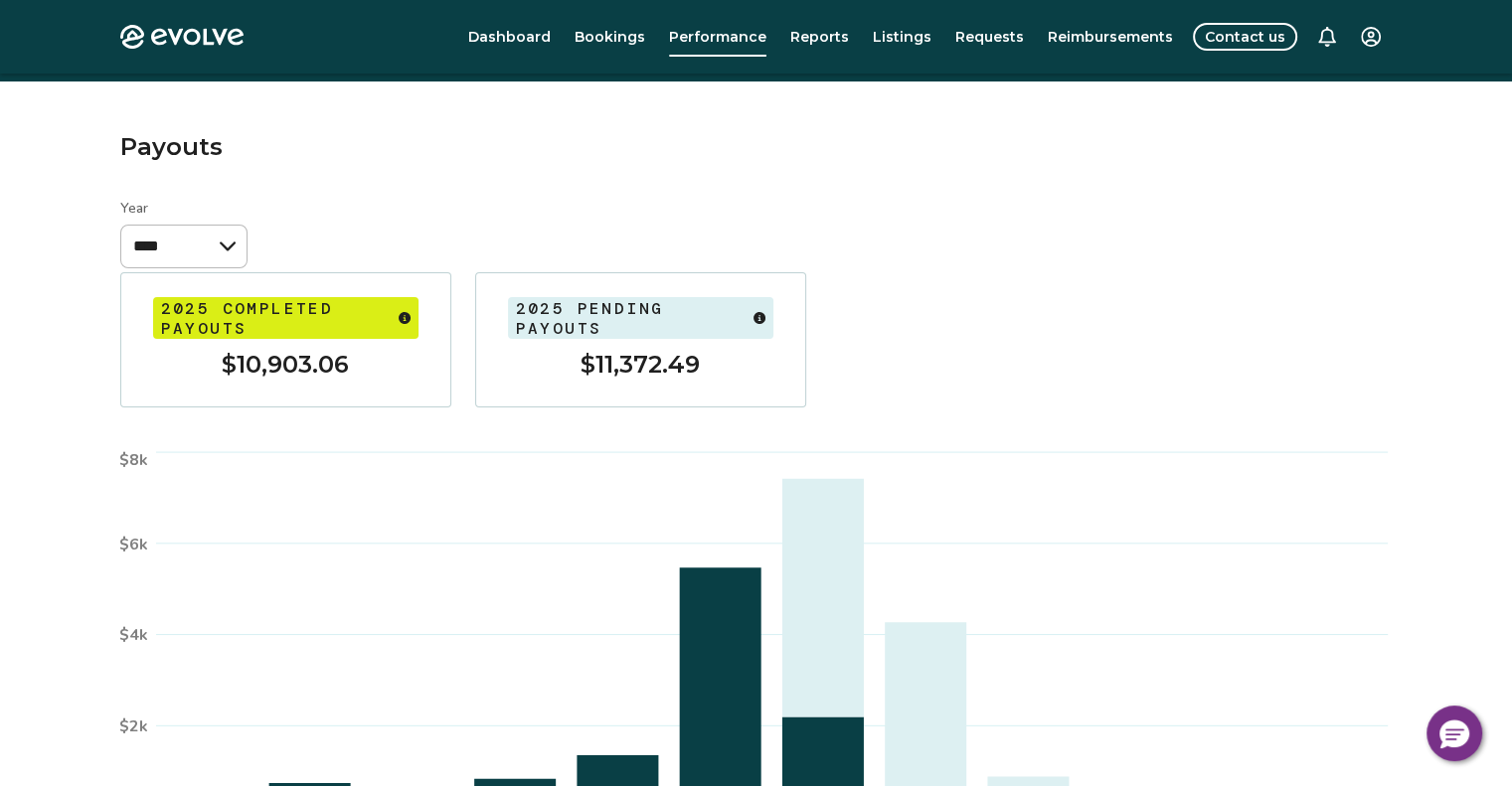 scroll, scrollTop: 0, scrollLeft: 0, axis: both 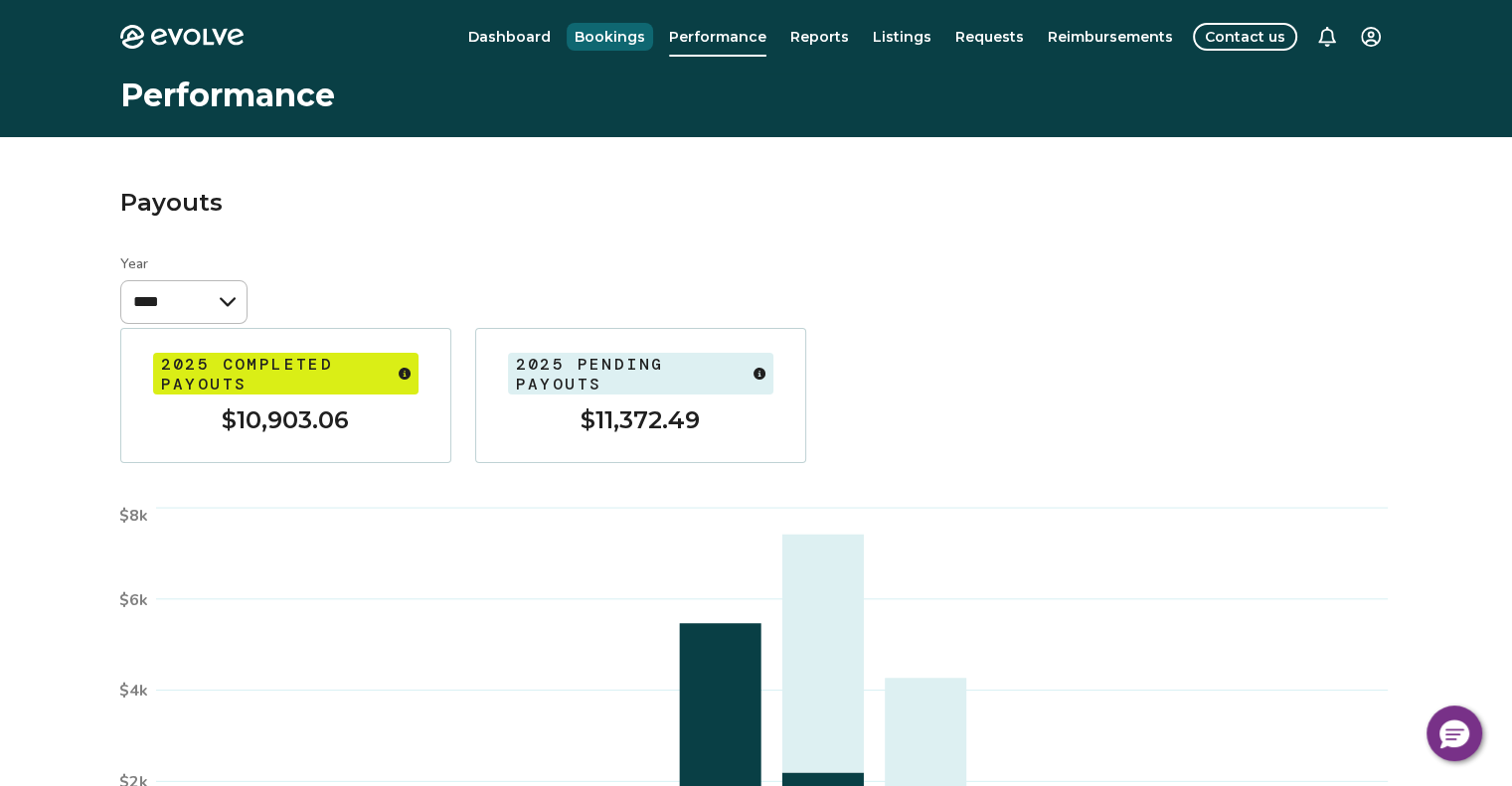 click on "Bookings" at bounding box center [609, 37] 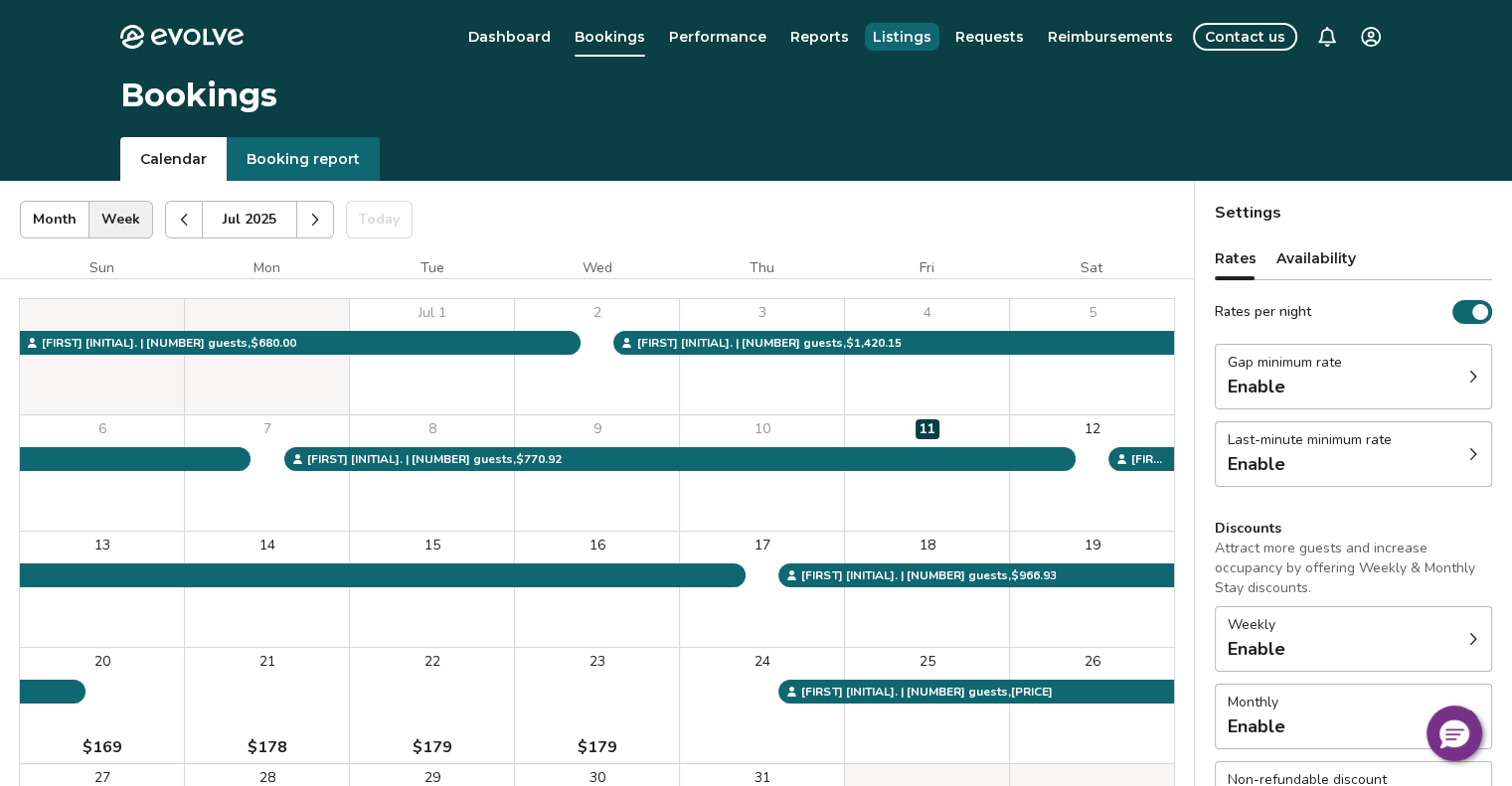 click on "Listings" at bounding box center (902, 37) 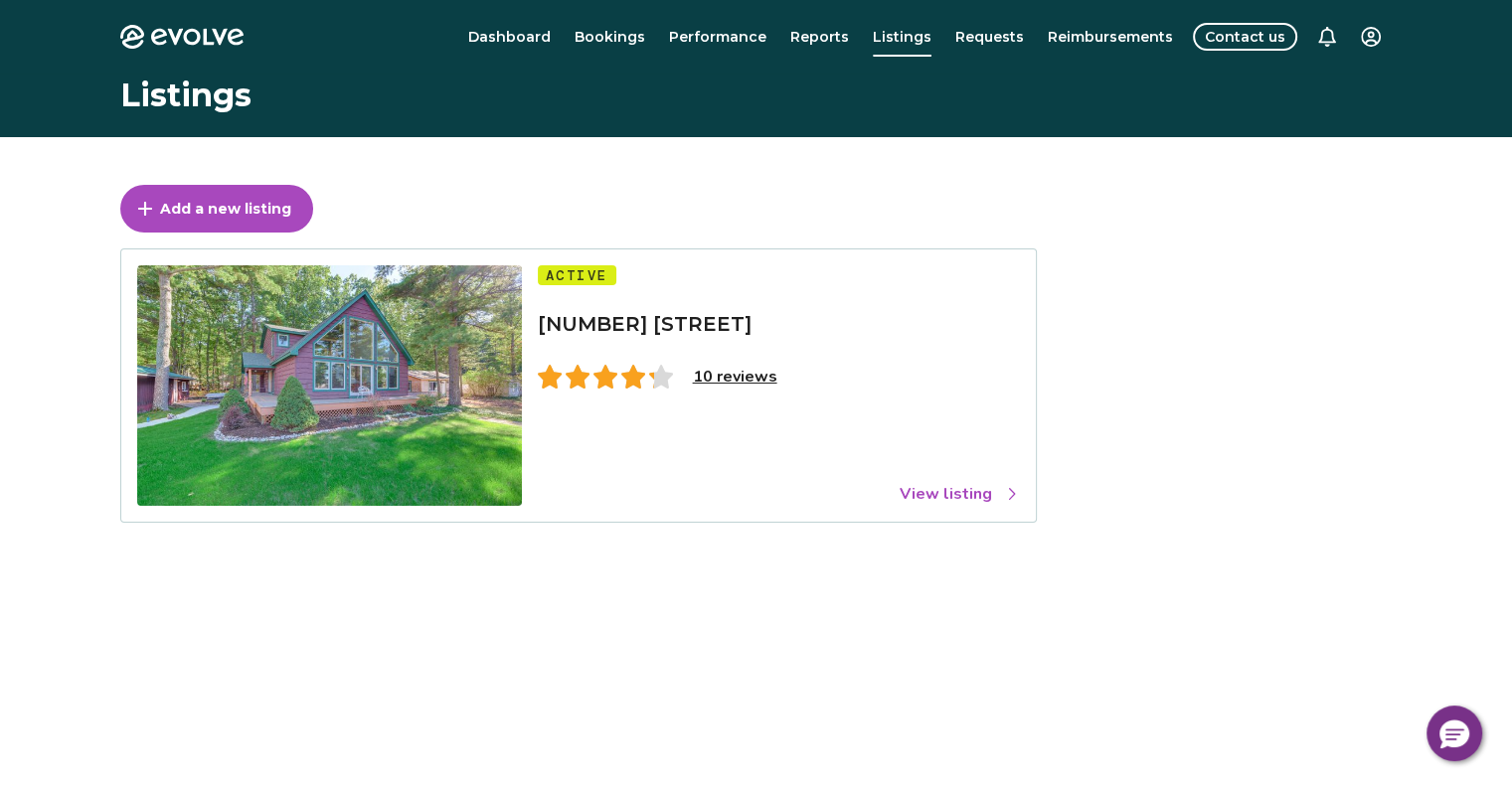 click on "View listing" at bounding box center (959, 494) 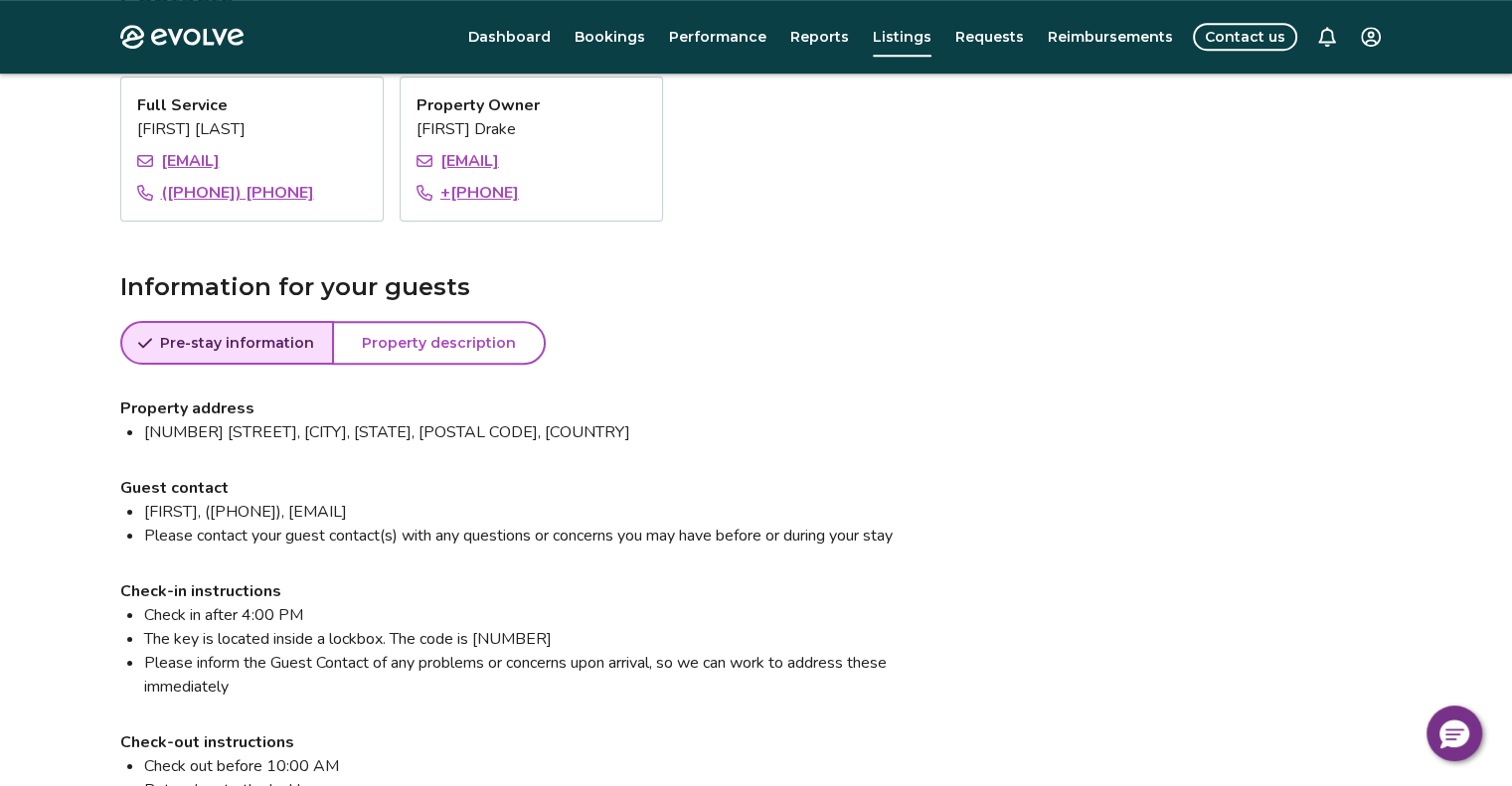 scroll, scrollTop: 1186, scrollLeft: 0, axis: vertical 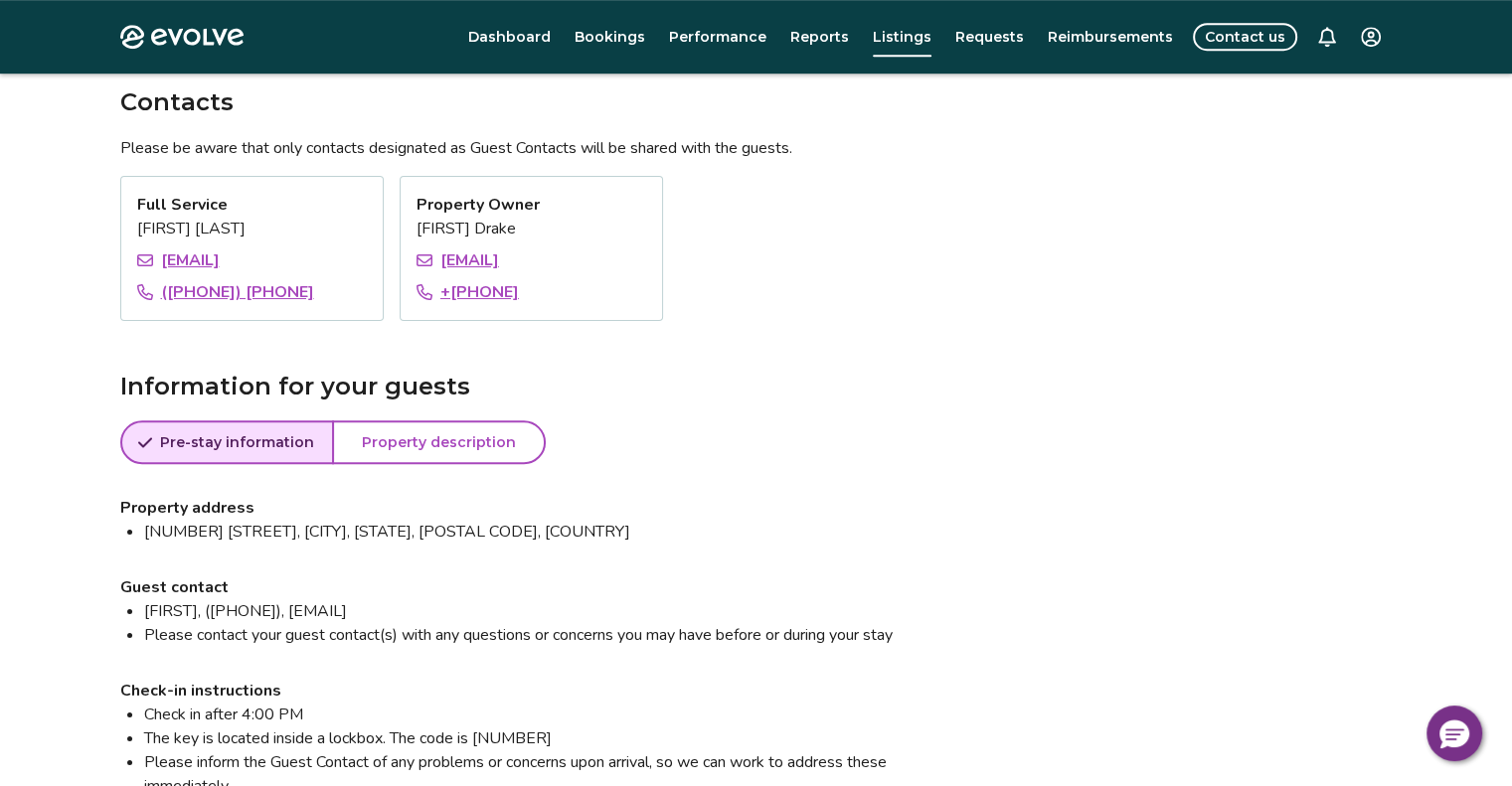 click on "Pre-stay information" at bounding box center (237, 442) 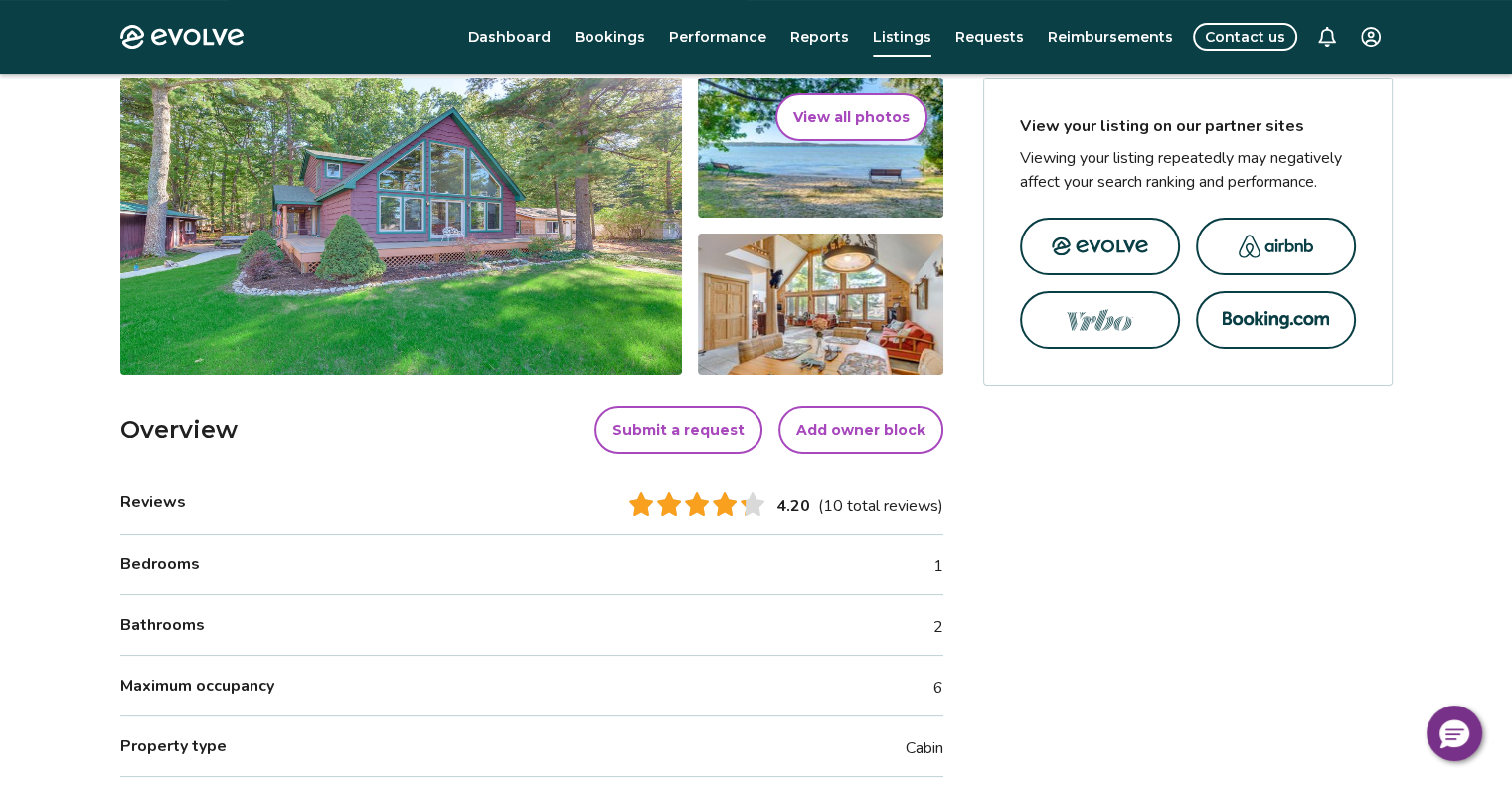 scroll, scrollTop: 292, scrollLeft: 0, axis: vertical 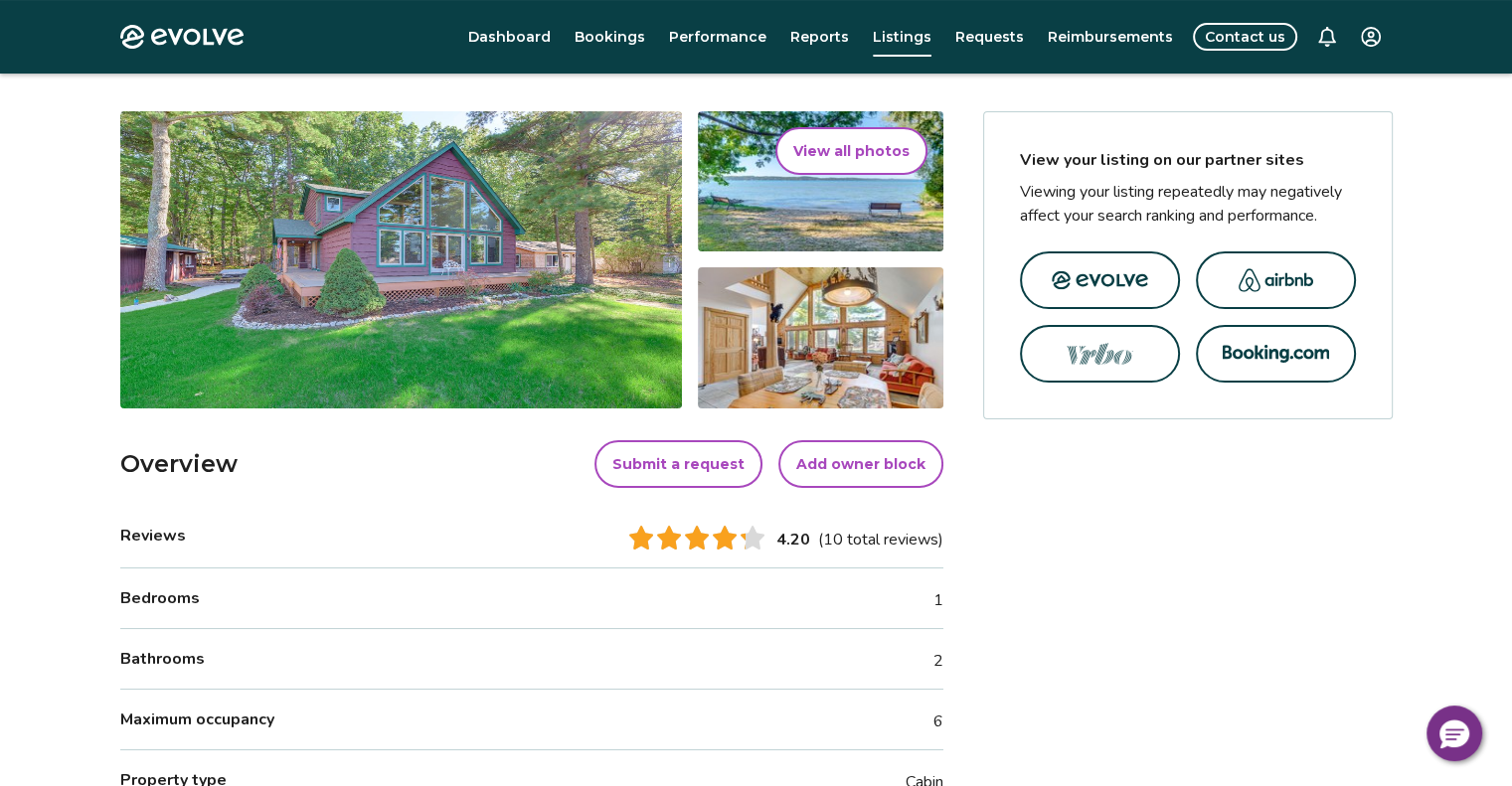 click on "(10 total reviews)" at bounding box center [881, 540] 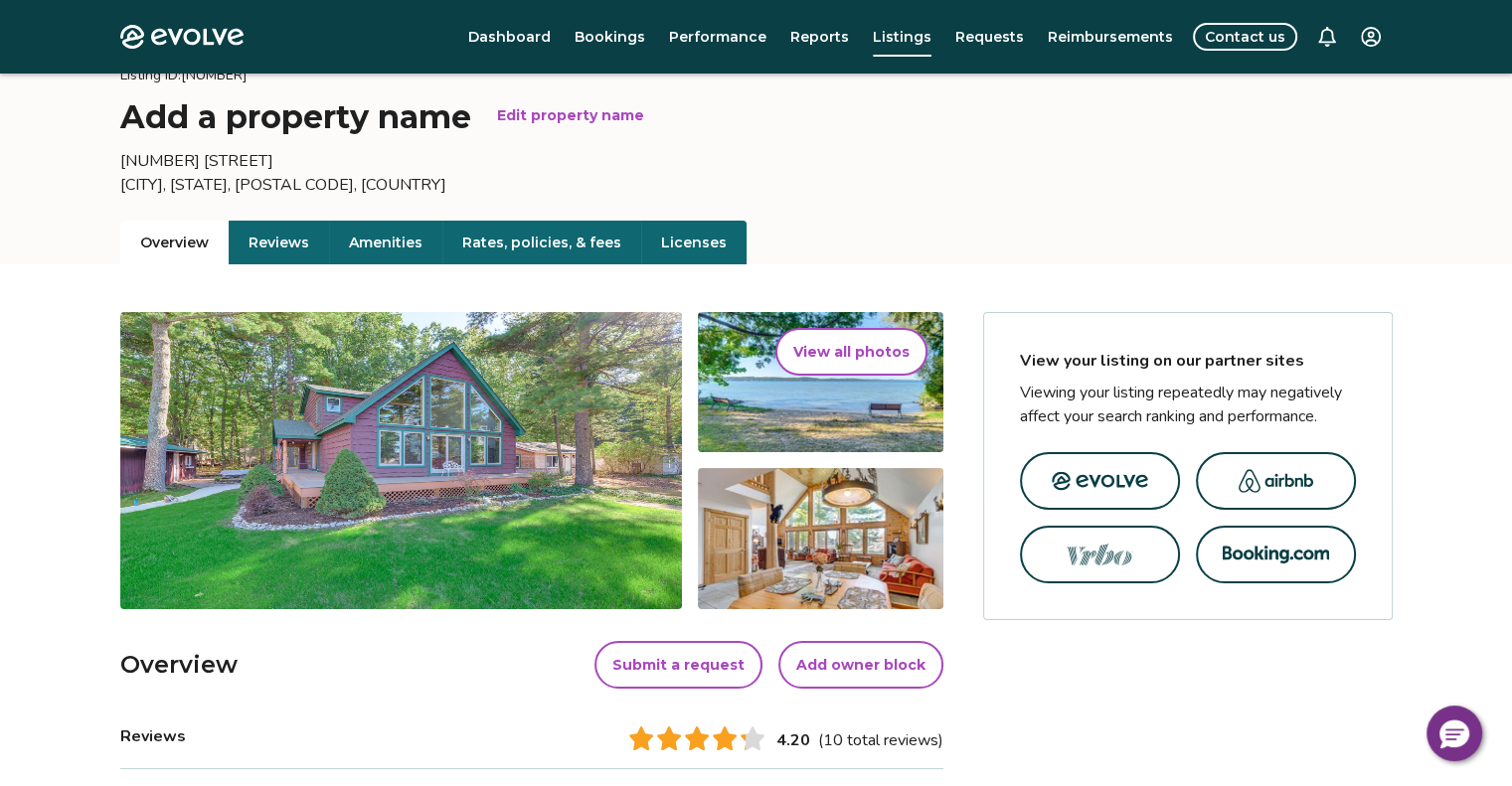 scroll, scrollTop: 0, scrollLeft: 0, axis: both 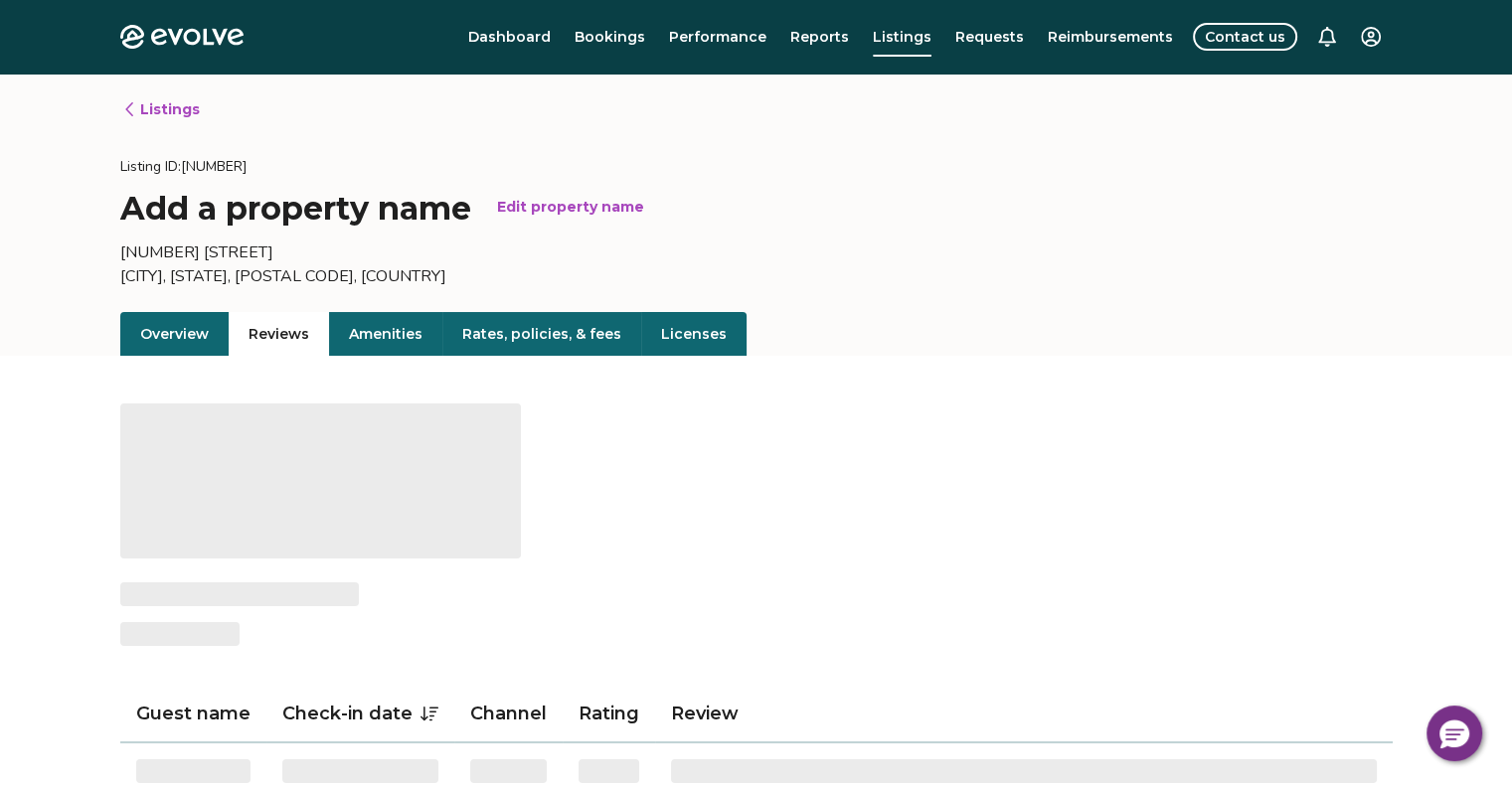click on "Reviews" at bounding box center (278, 334) 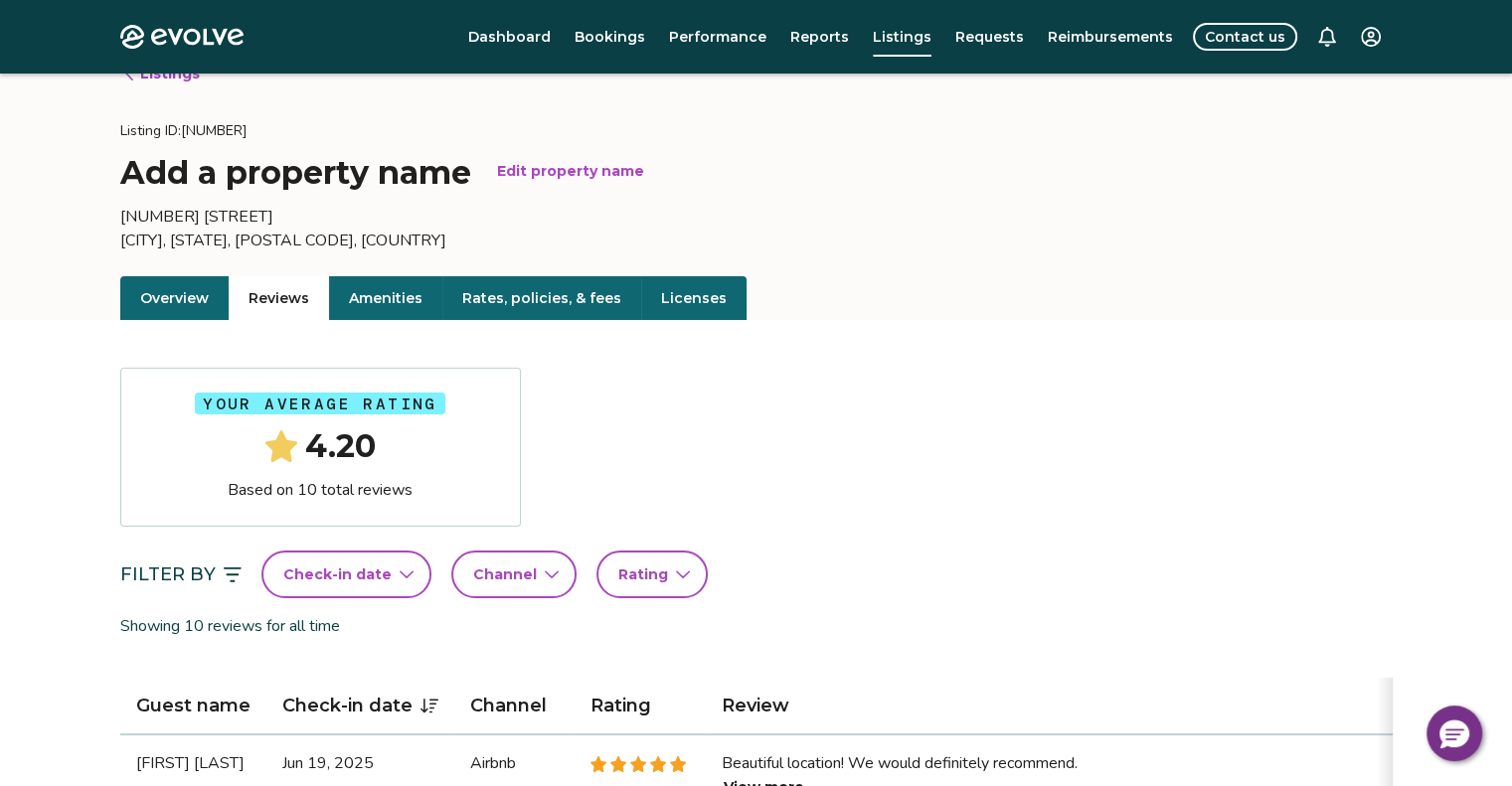 scroll, scrollTop: 0, scrollLeft: 0, axis: both 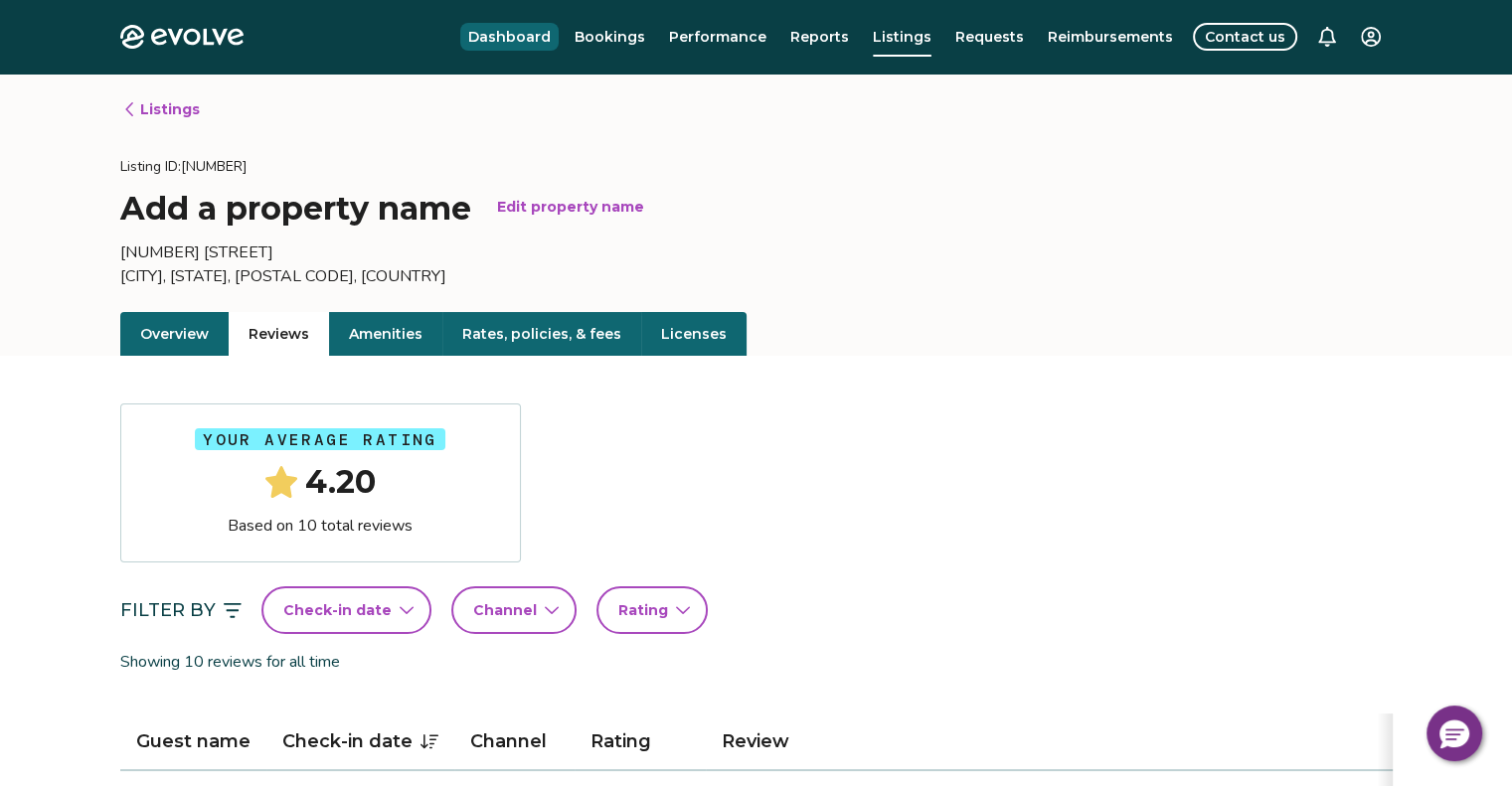 click on "Dashboard" at bounding box center [509, 37] 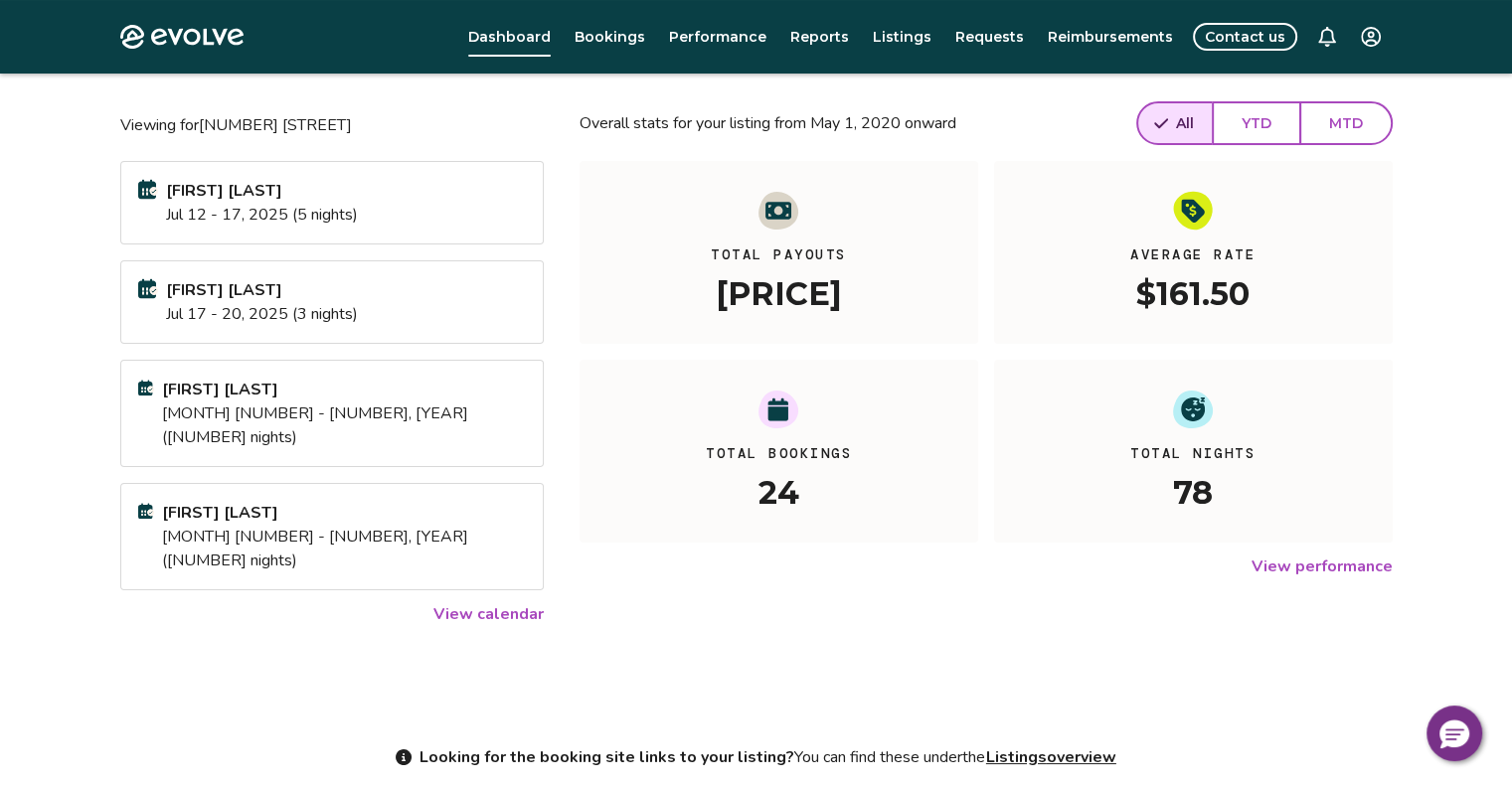 scroll, scrollTop: 0, scrollLeft: 0, axis: both 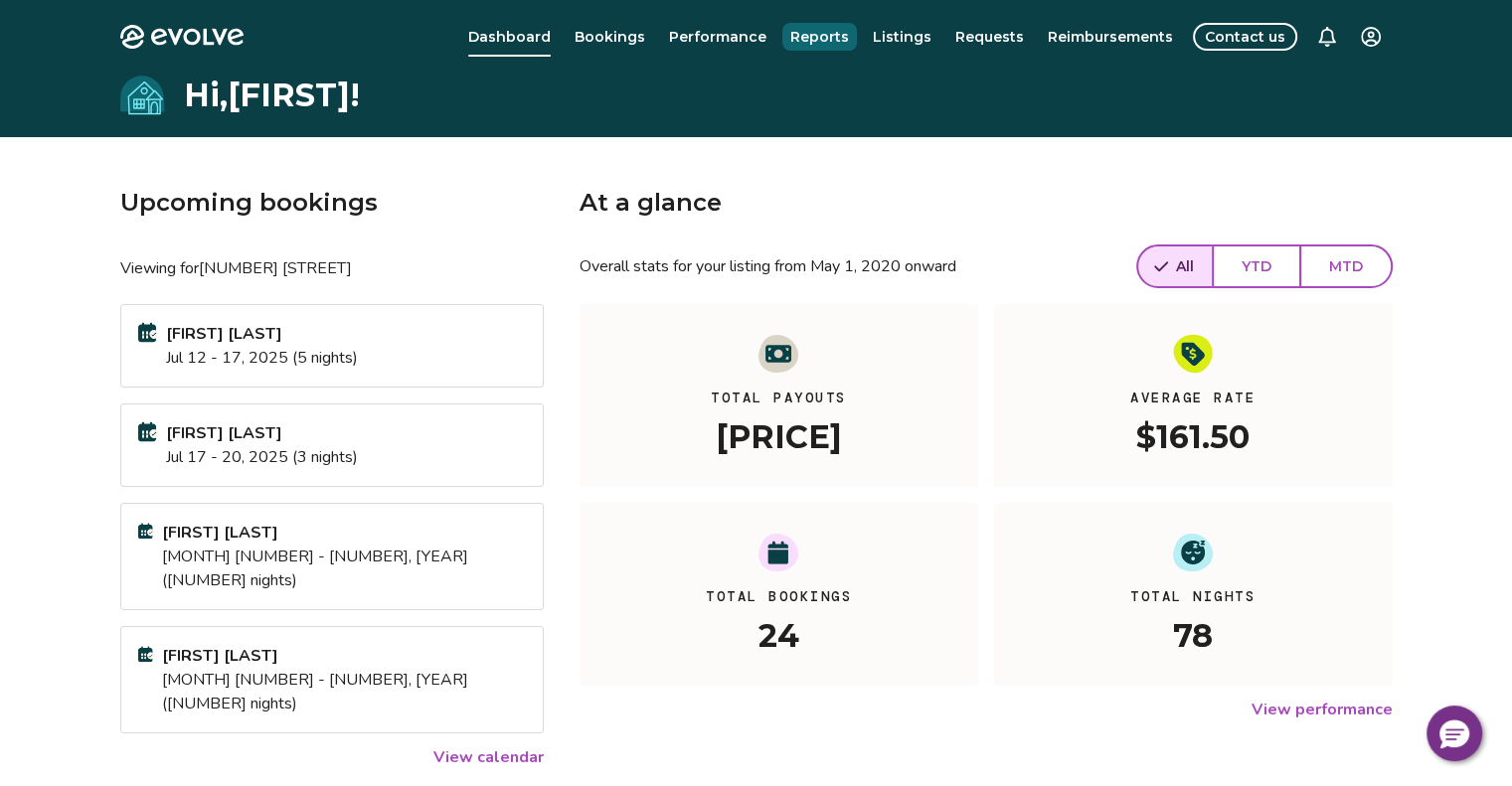click on "Reports" at bounding box center (819, 37) 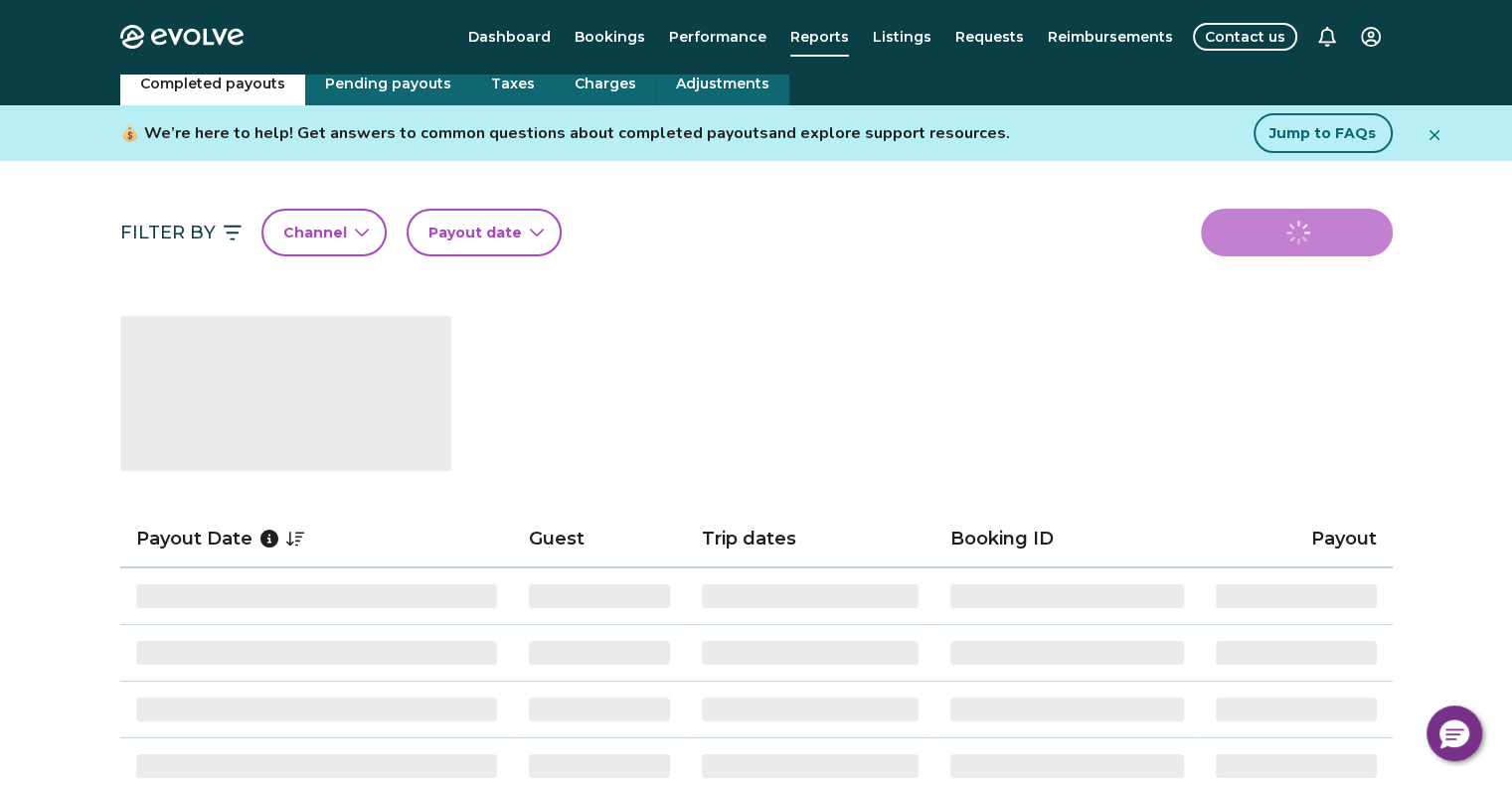 scroll, scrollTop: 199, scrollLeft: 0, axis: vertical 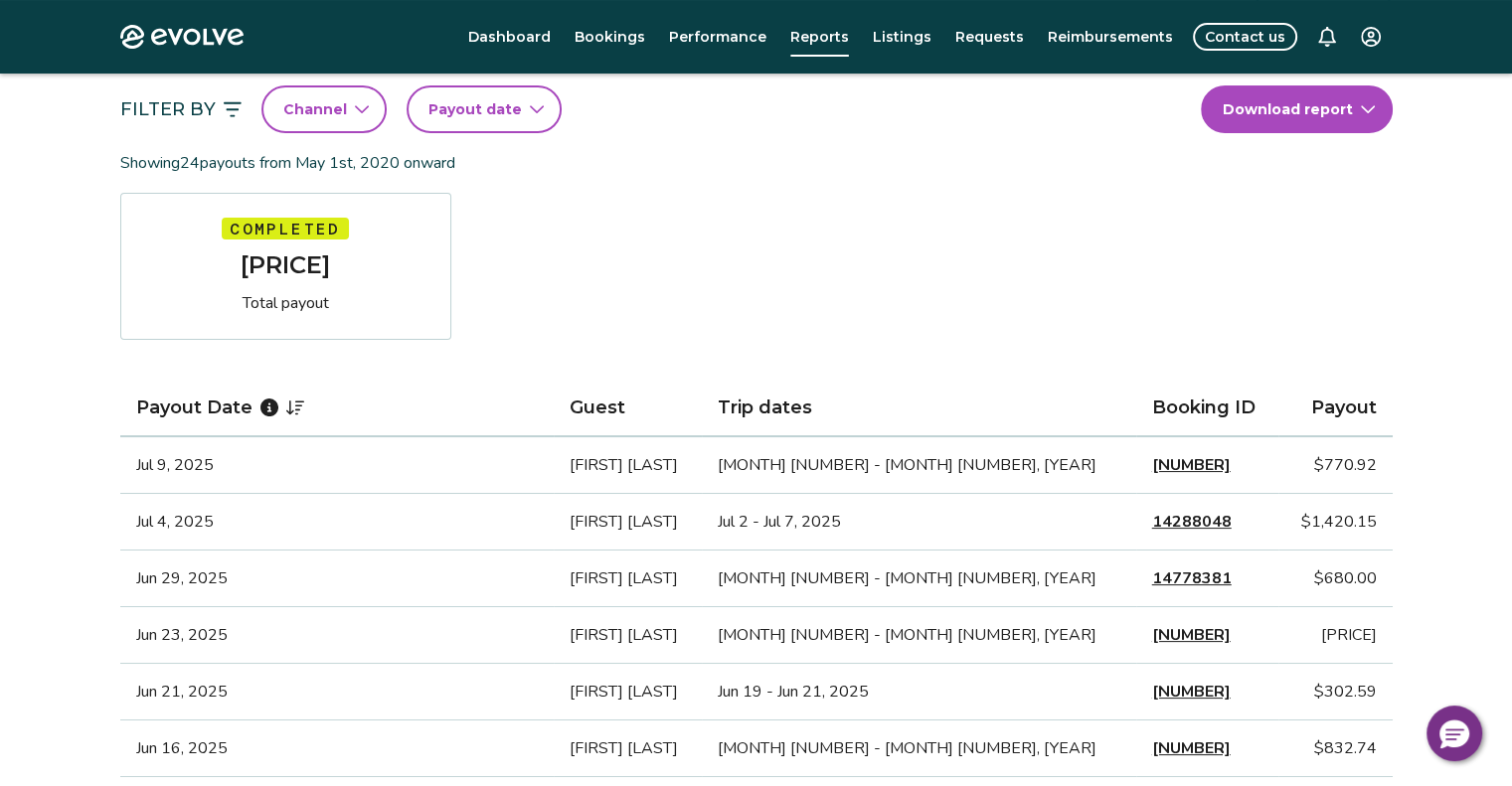 click on "Contact us" at bounding box center (1245, 37) 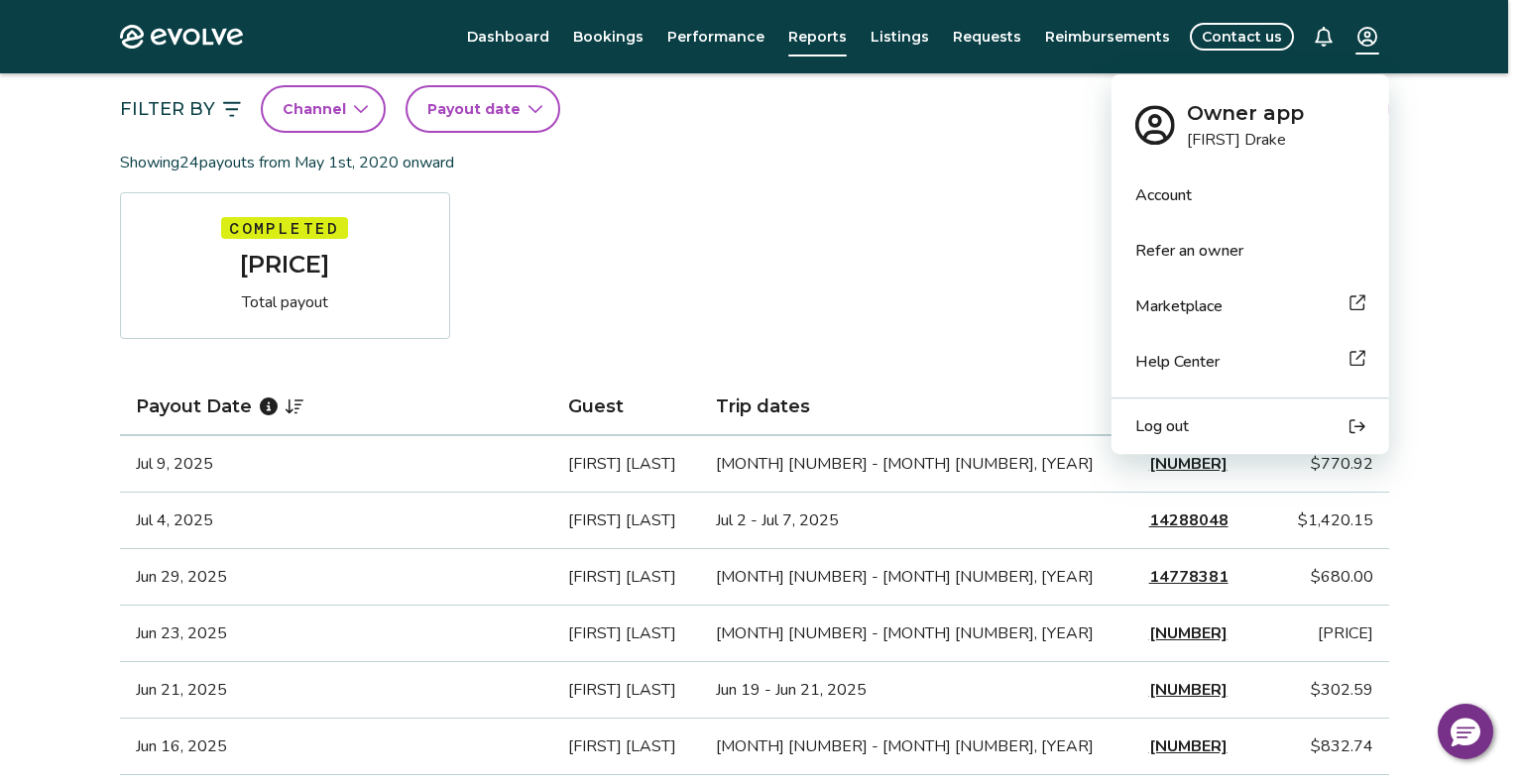 click on "Payout Date Guest Trip dates Booking ID Payout [MONTH] [NUMBER], [YEAR] [FIRST] [LAST] [MONTH] [NUMBER] - [MONTH] [NUMBER], [YEAR] [NUMBER] [PRICE] [MONTH] [NUMBER], [YEAR] [FIRST] [LAST] [MONTH] [NUMBER] - [MONTH] [NUMBER], [YEAR] [NUMBER] [PRICE] [MONTH] [NUMBER], [YEAR] [FIRST] [LAST] [MONTH] [NUMBER] - [MONTH] [NUMBER], [YEAR] [NUMBER] [PRICE] [MONTH] [NUMBER], [YEAR] [FIRST] [LAST] [MONTH] [NUMBER] - [MONTH] [NUMBER], [YEAR] [NUMBER] [PRICE] [MONTH] [NUMBER], [YEAR] [FIRST] [LAST] [MONTH] [NUMBER] - [MONTH] [NUMBER], [YEAR] [NUMBER] [PRICE] [MONTH] [NUMBER], [YEAR] [FIRST] [LAST] [MONTH] [NUMBER] - [MONTH] [NUMBER], [YEAR] [NUMBER] [PRICE] [MONTH] [NUMBER], [YEAR] [FIRST] [LAST] [NUMBER] [PRICE]" at bounding box center [762, 1087] 